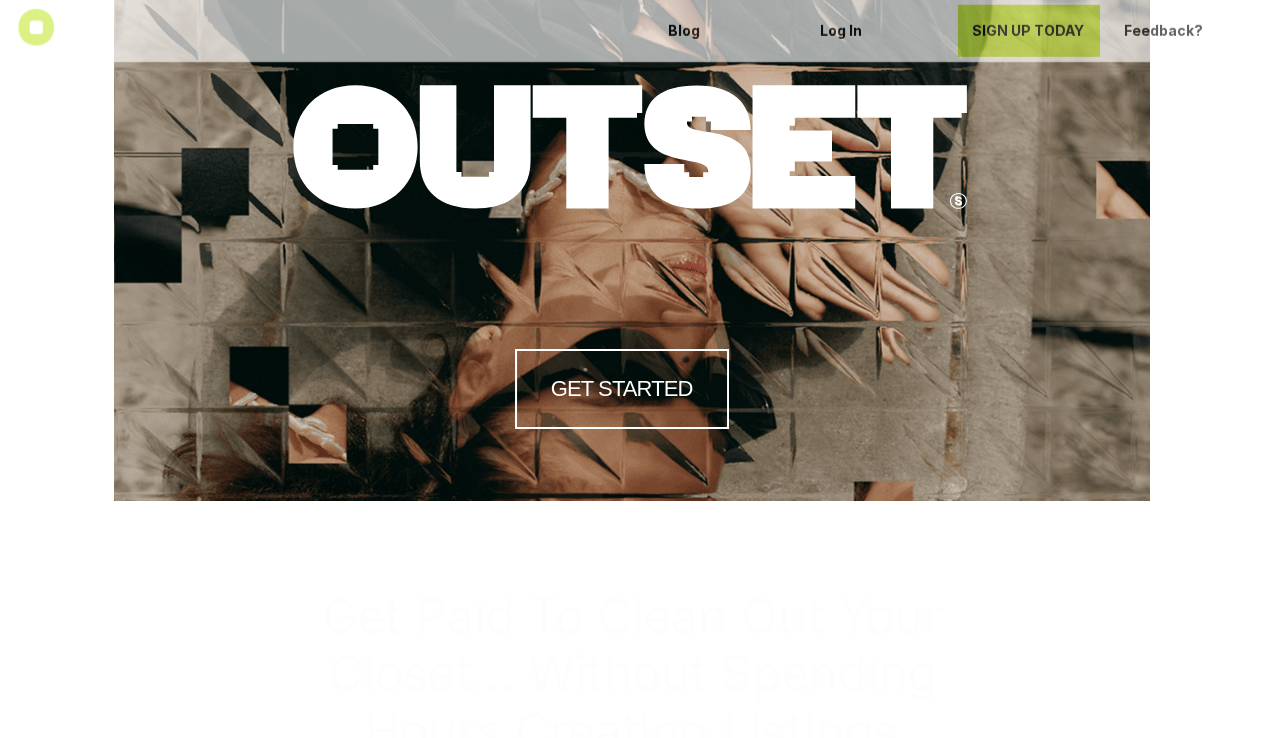 scroll, scrollTop: 0, scrollLeft: 0, axis: both 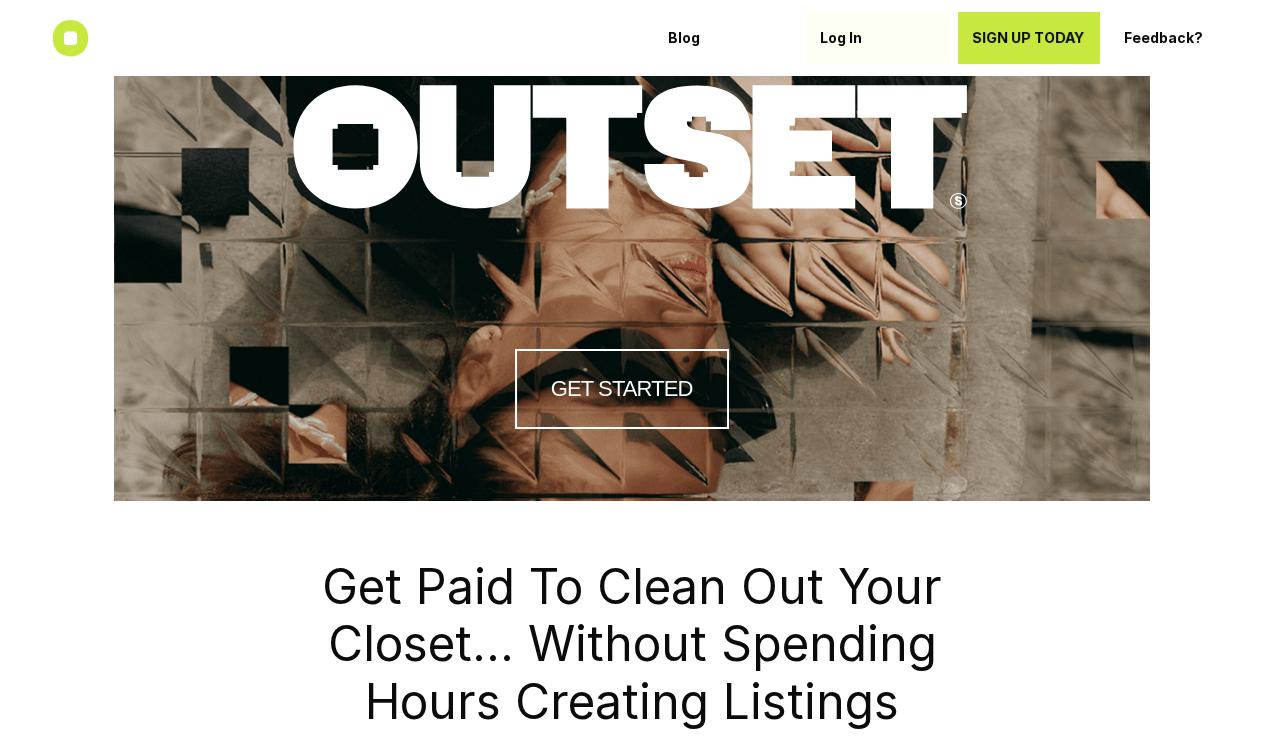 click on "Log In" at bounding box center [877, 38] 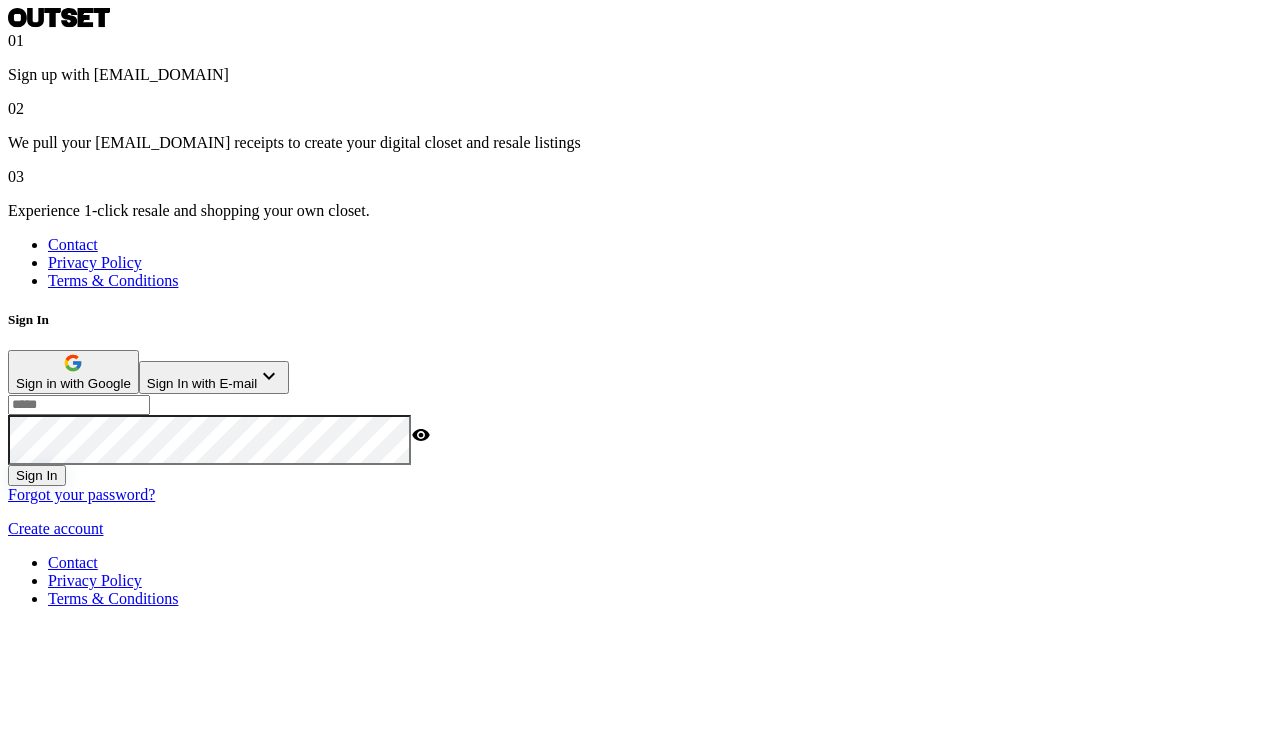 scroll, scrollTop: 0, scrollLeft: 0, axis: both 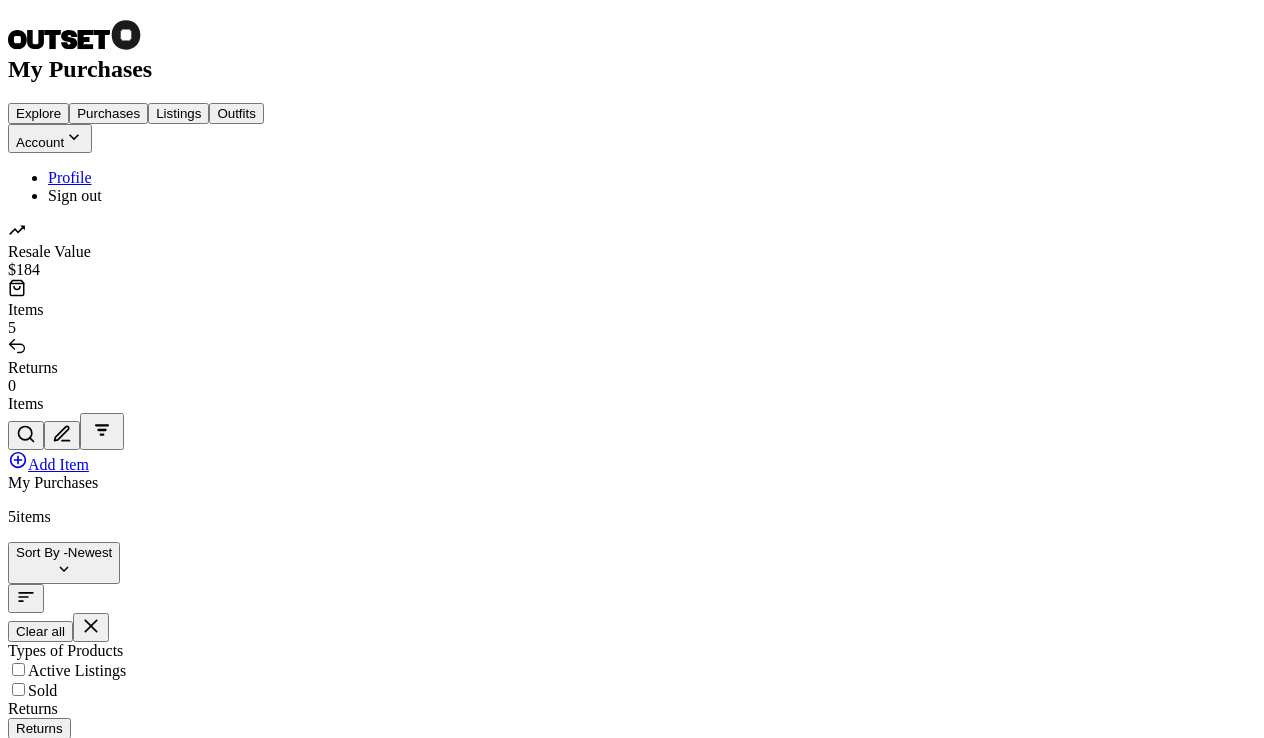 click on "Listings" at bounding box center (178, 113) 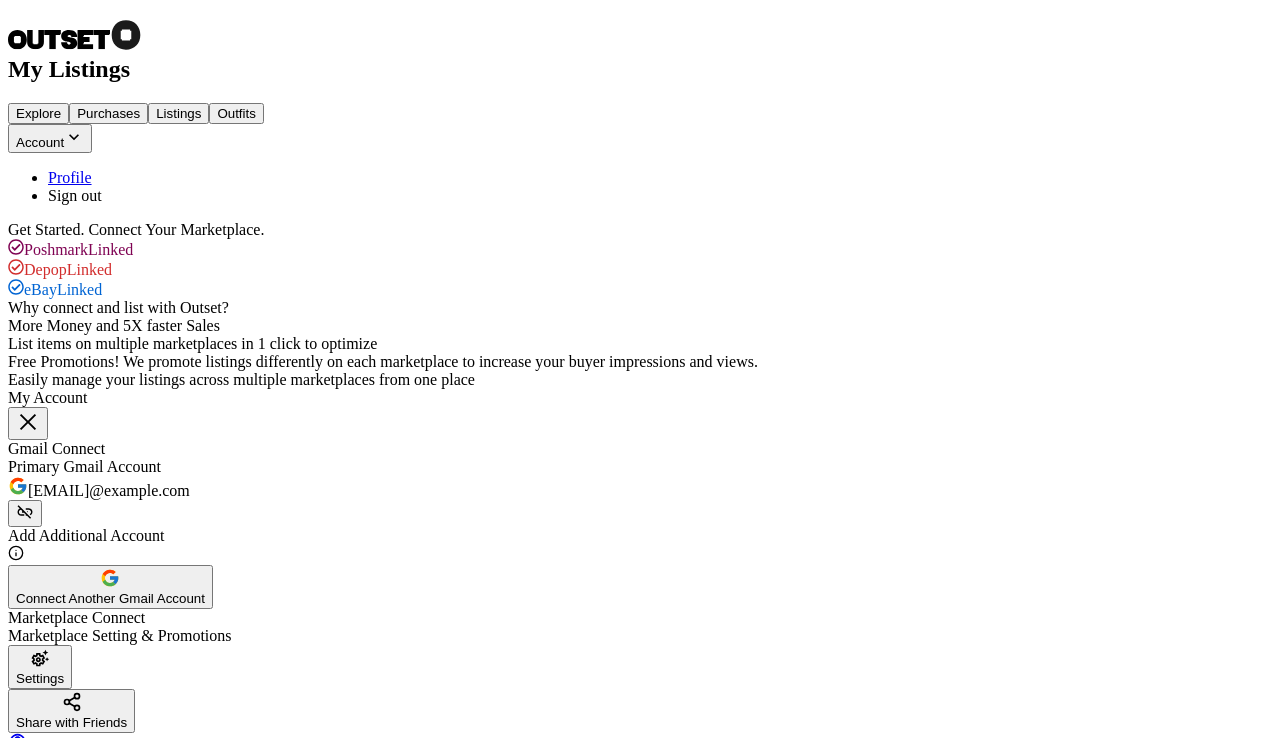 click on "Purchases" at bounding box center [108, 113] 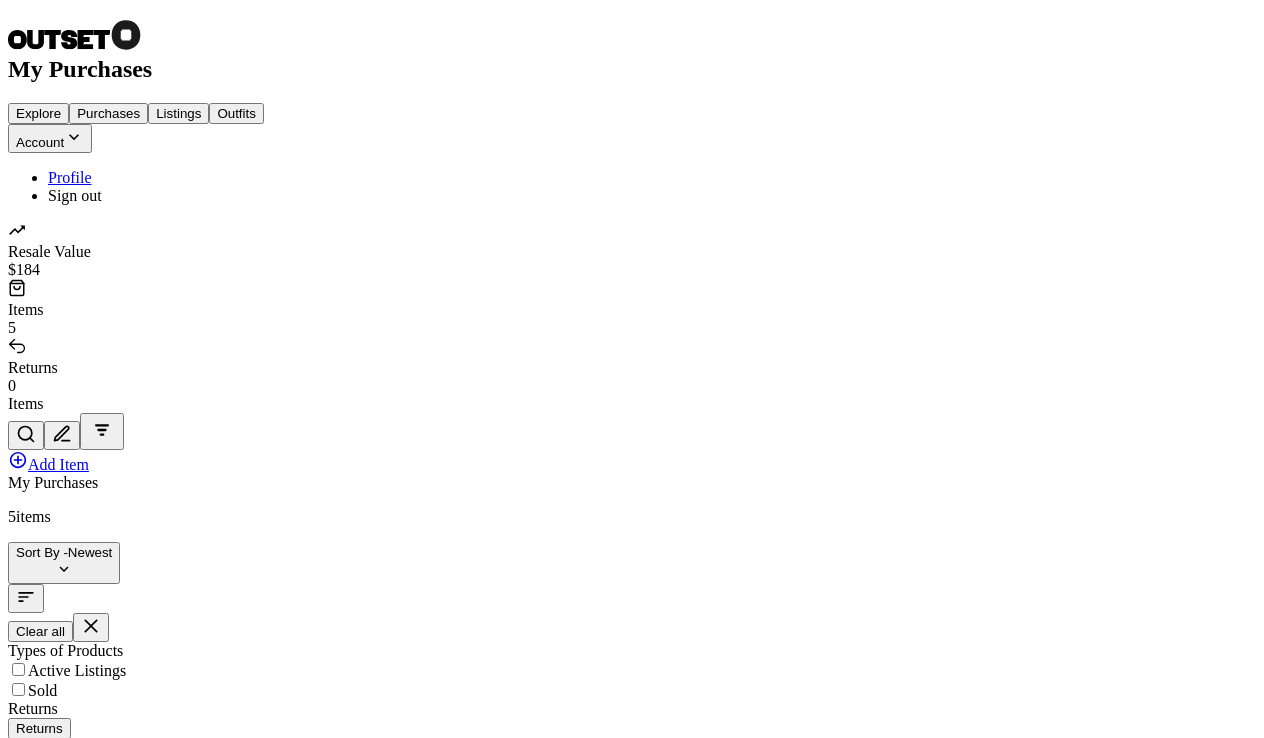 click on "Add Item" at bounding box center (125, 1273) 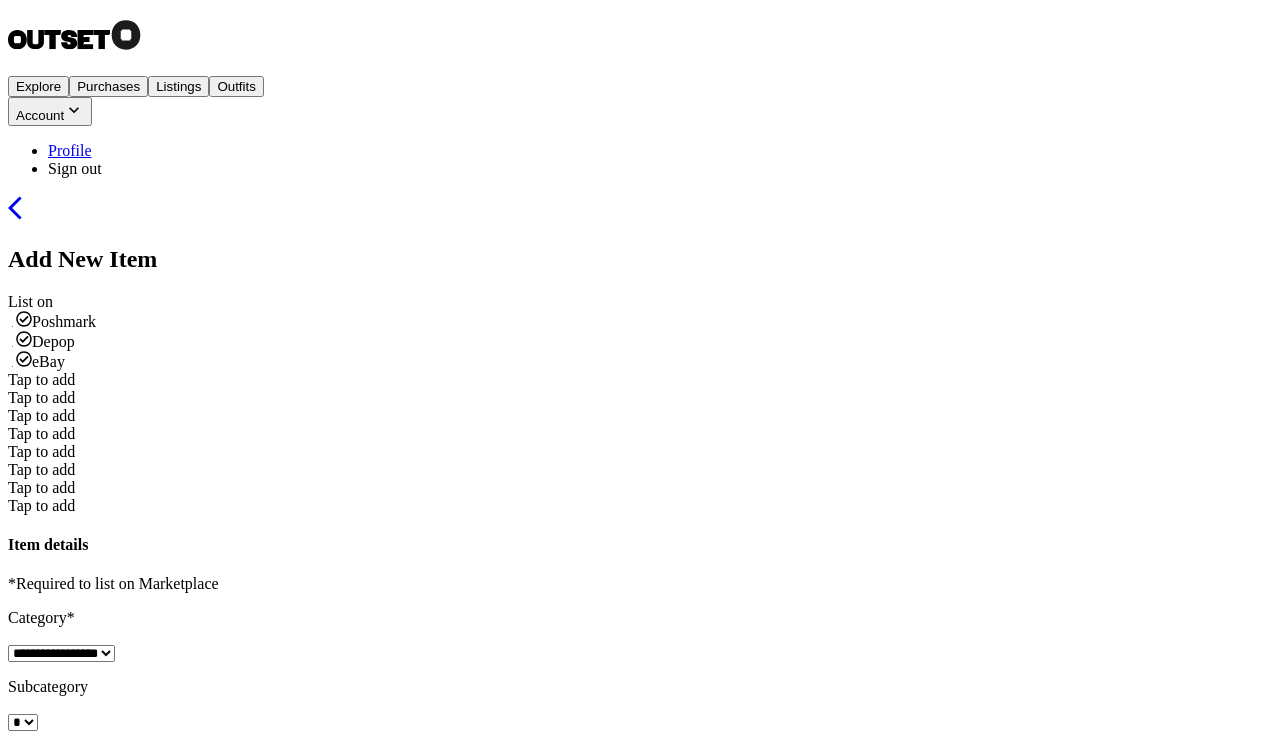 click on "Tap to add" at bounding box center [41, 379] 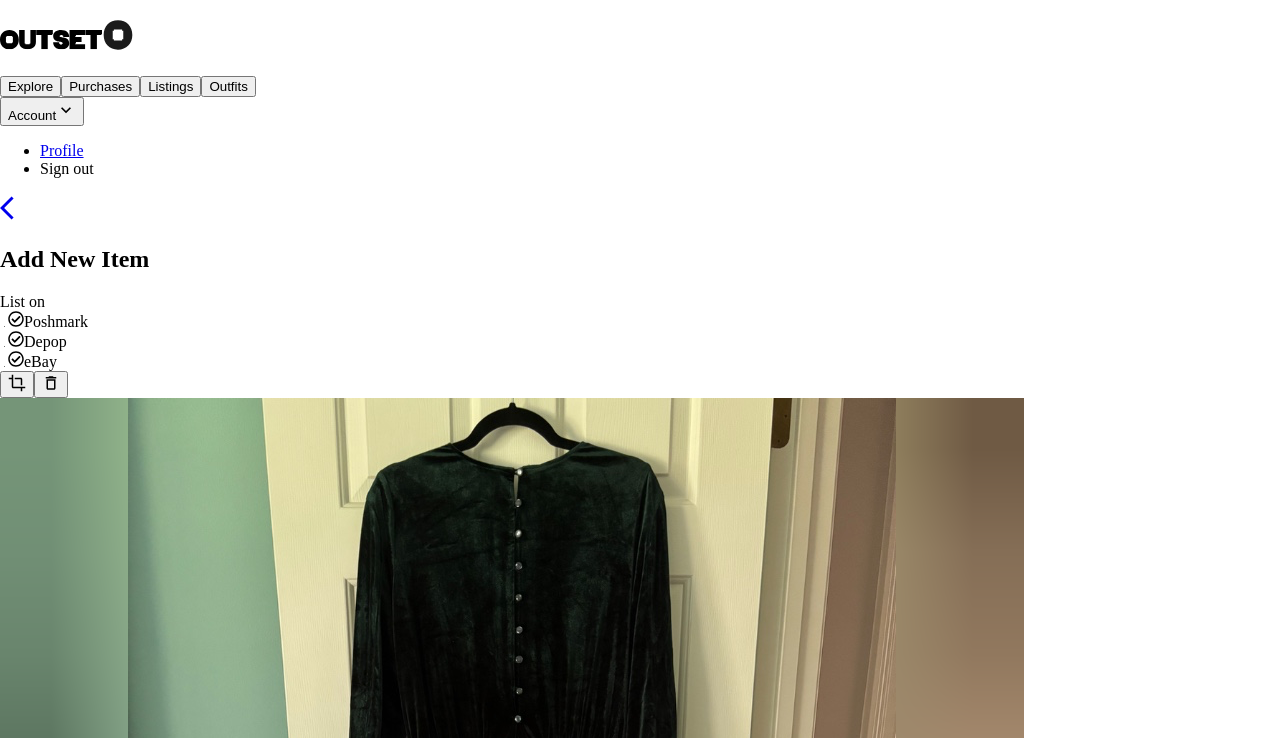 click at bounding box center (14, 3355) 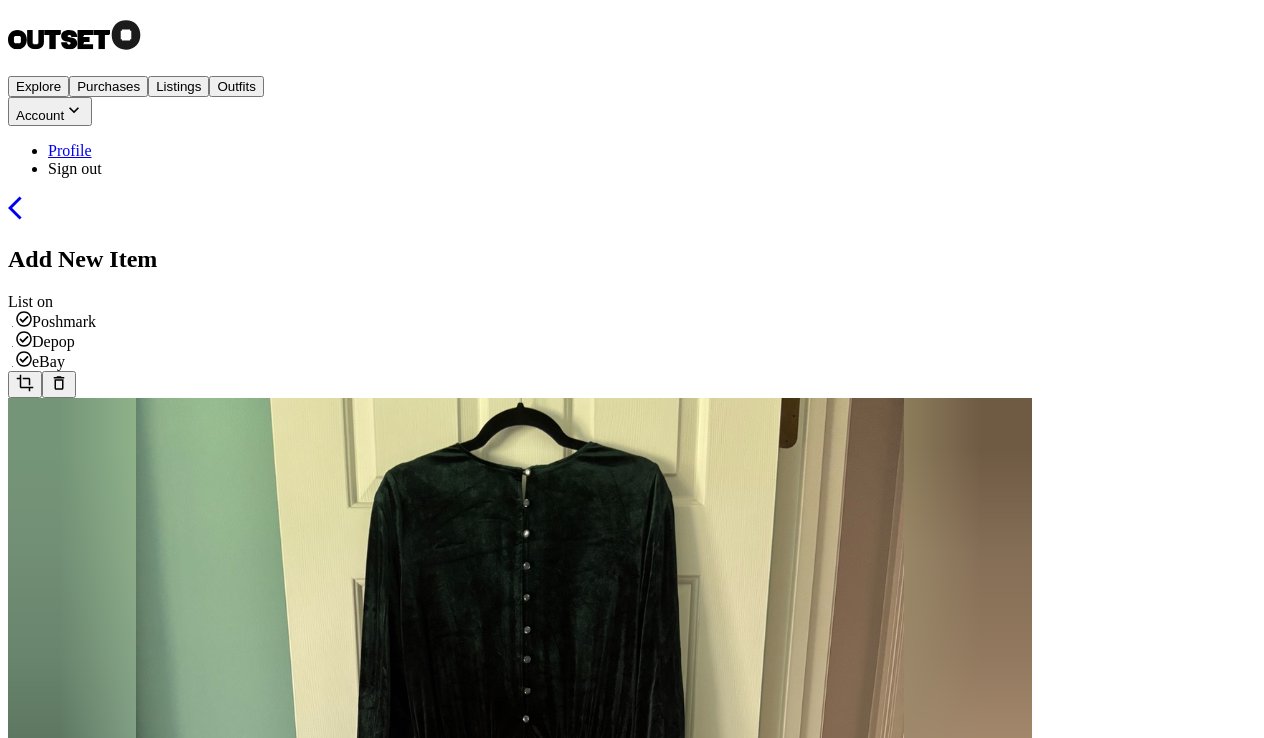 click on "Tap to add" at bounding box center [41, 1457] 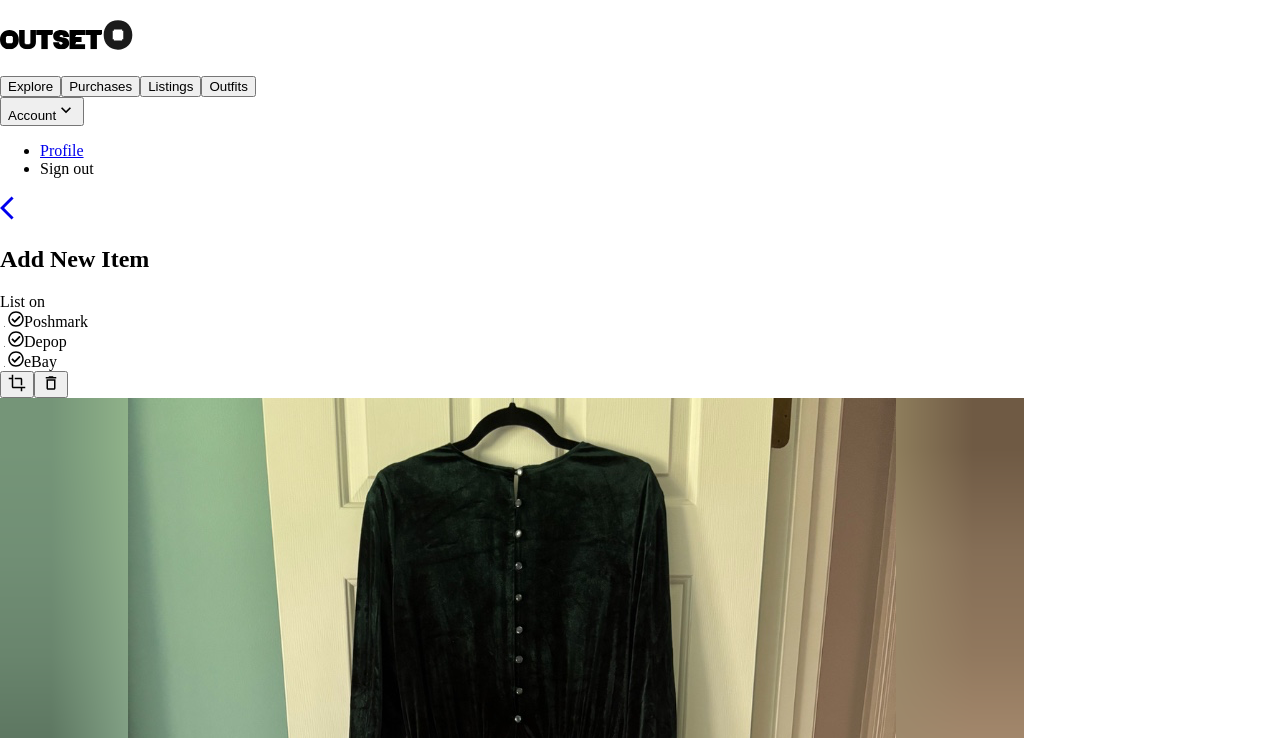 click at bounding box center [14, 4388] 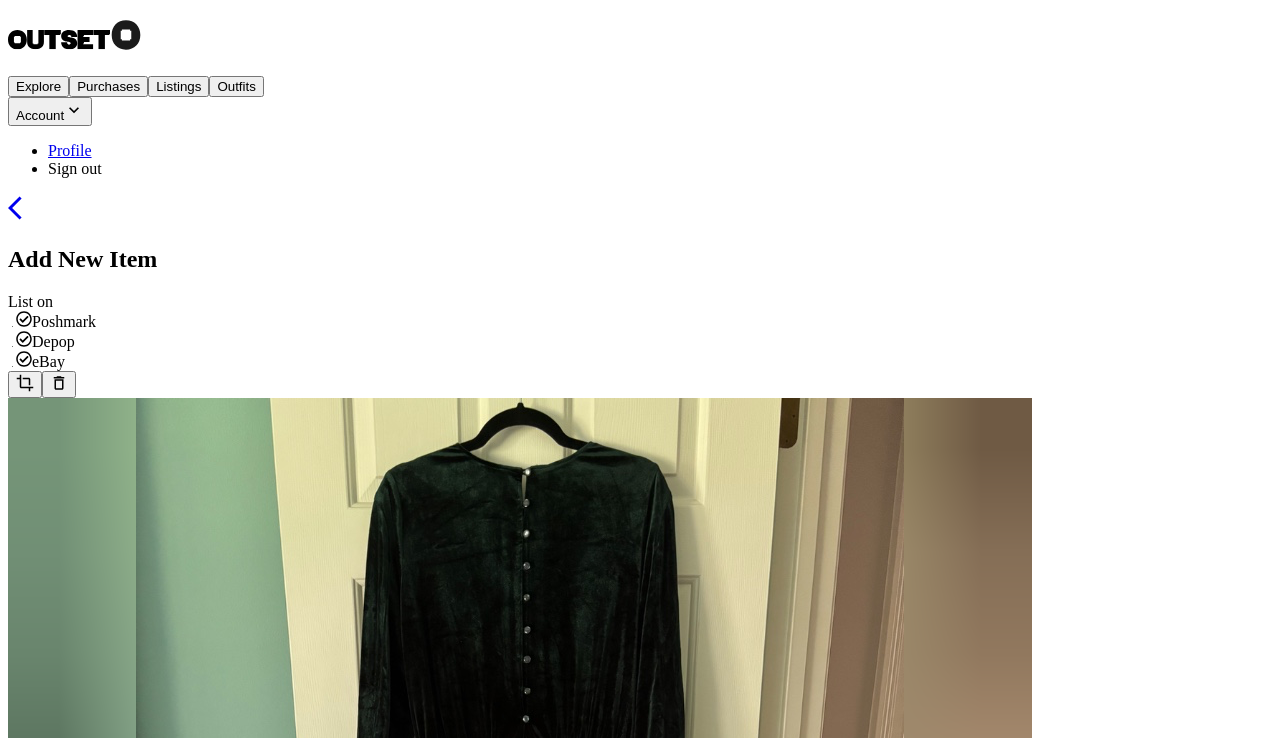 click at bounding box center (23, 1436) 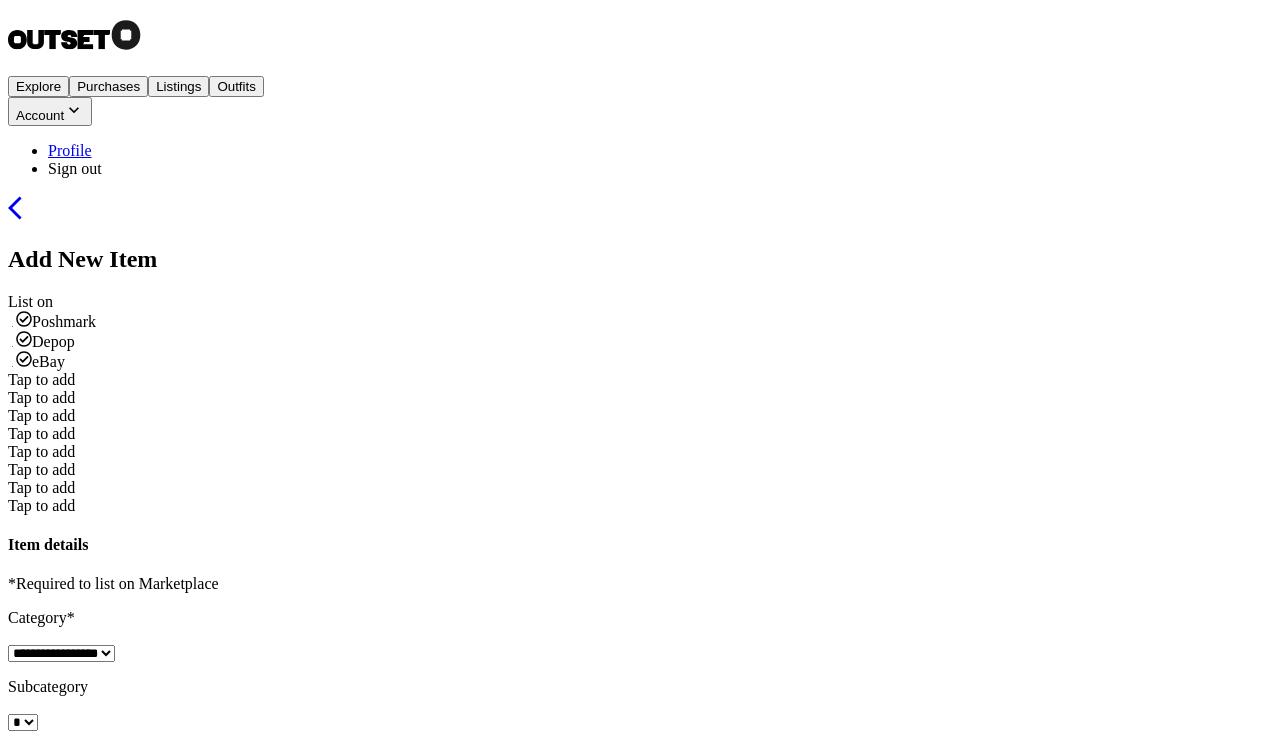 click on "Tap to add" at bounding box center [41, 379] 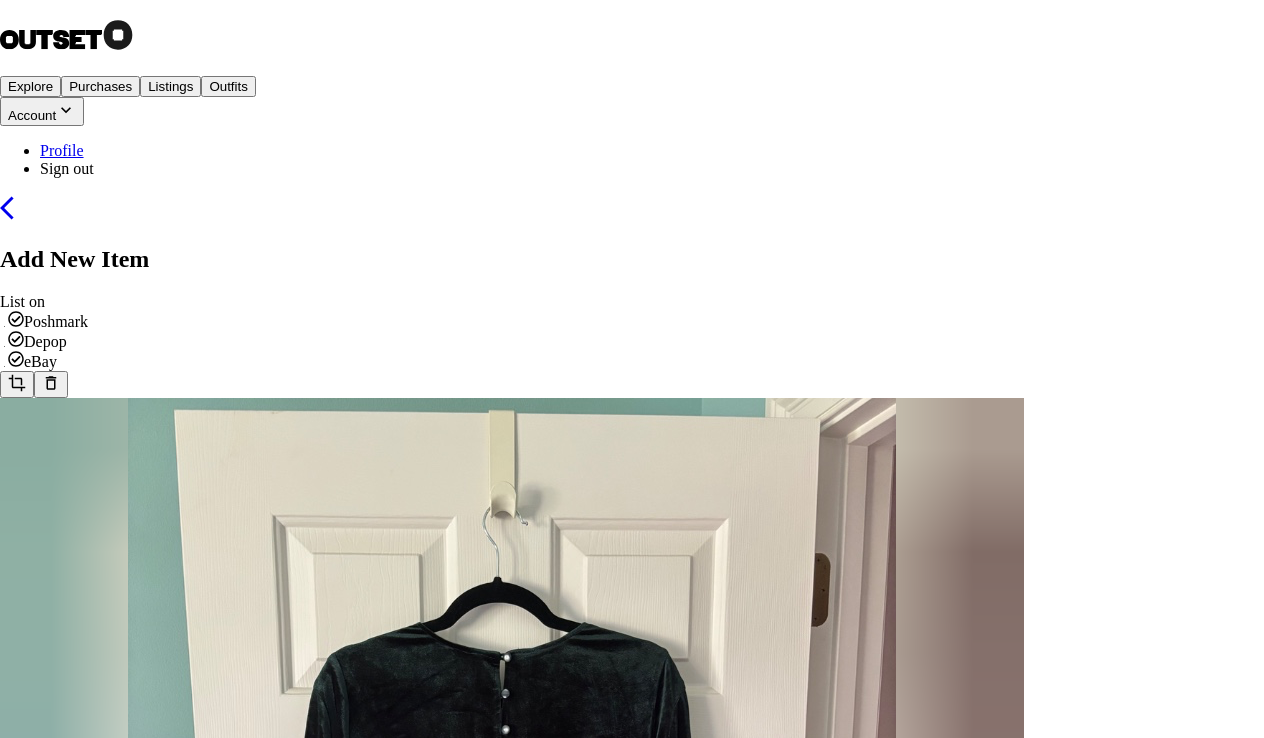 drag, startPoint x: 779, startPoint y: 383, endPoint x: 746, endPoint y: 383, distance: 33 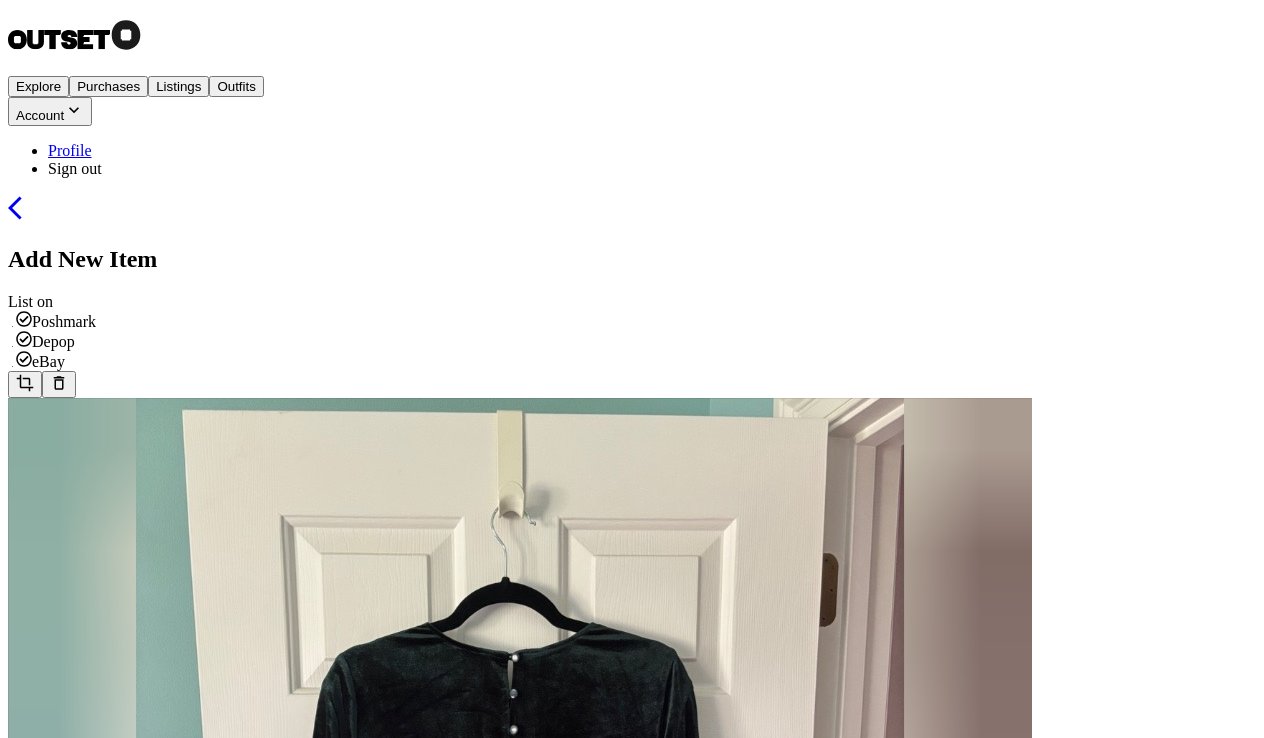 click at bounding box center (632, 912) 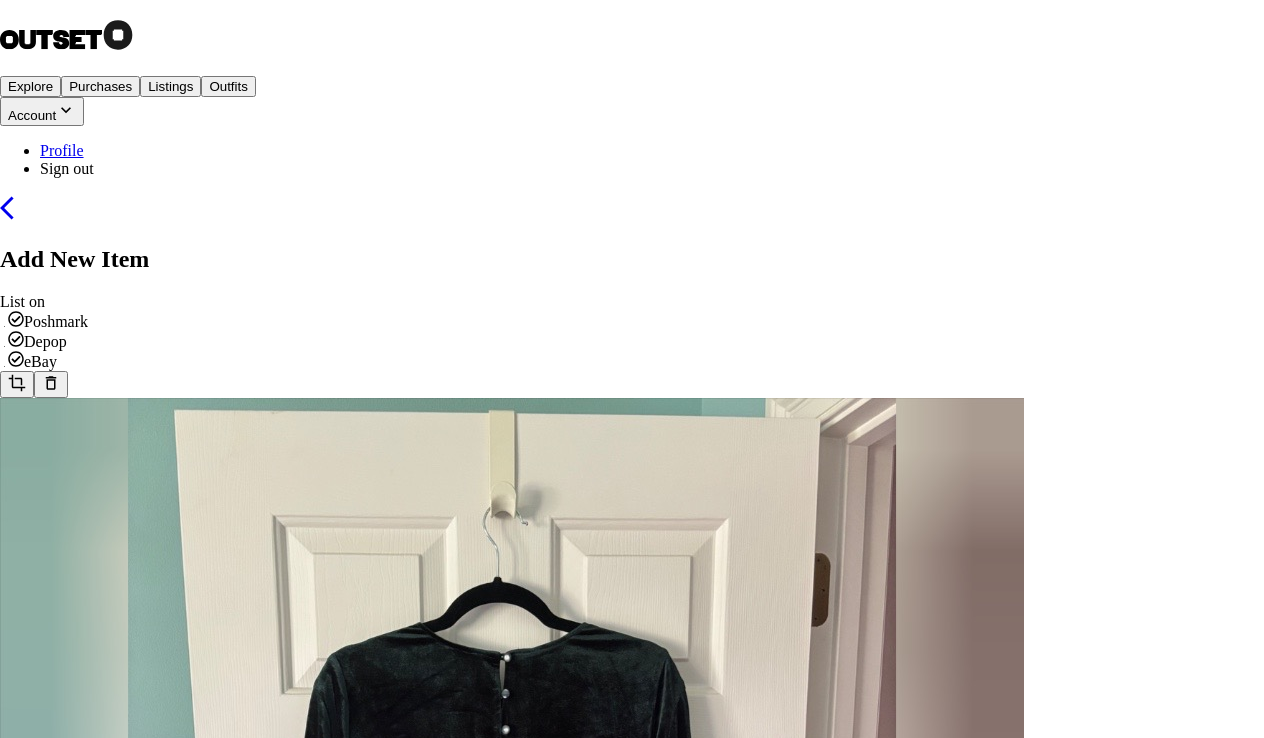 drag, startPoint x: 483, startPoint y: 154, endPoint x: 611, endPoint y: 271, distance: 173.41568 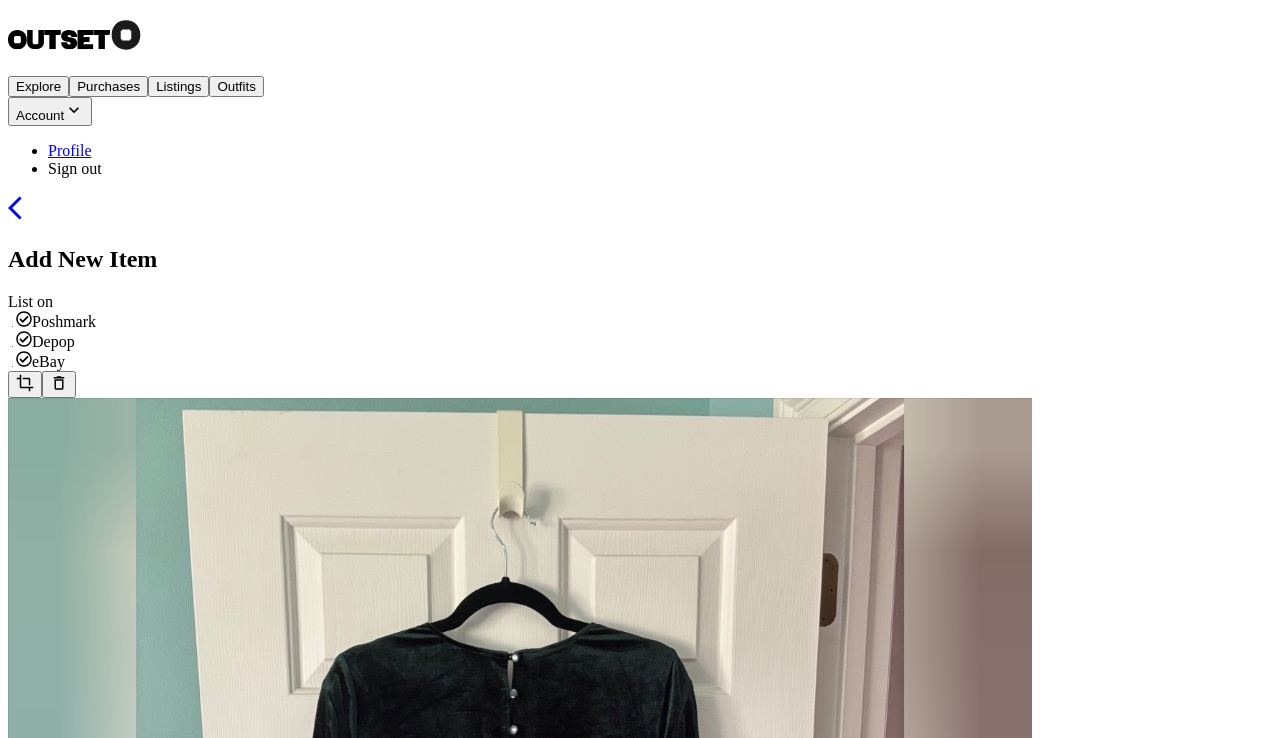 click at bounding box center (23, 1436) 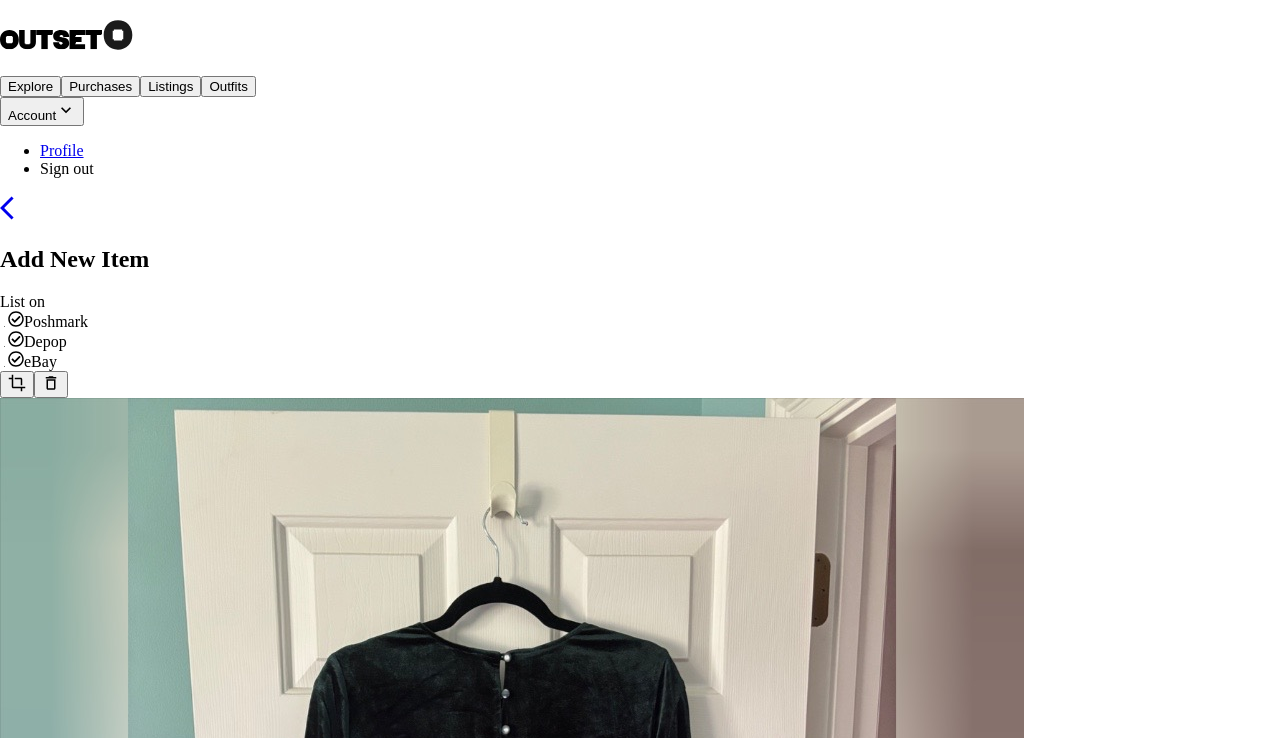 click at bounding box center [512, 9425] 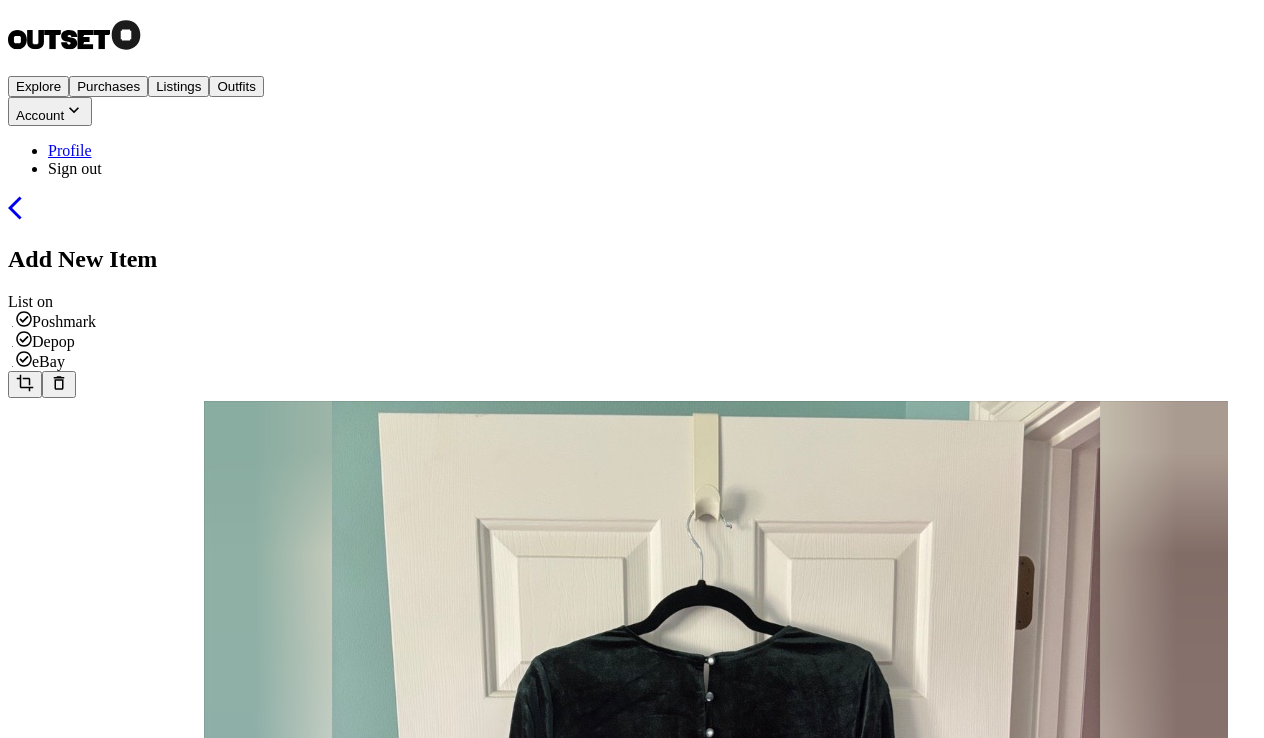 drag, startPoint x: 359, startPoint y: 256, endPoint x: 561, endPoint y: 257, distance: 202.00247 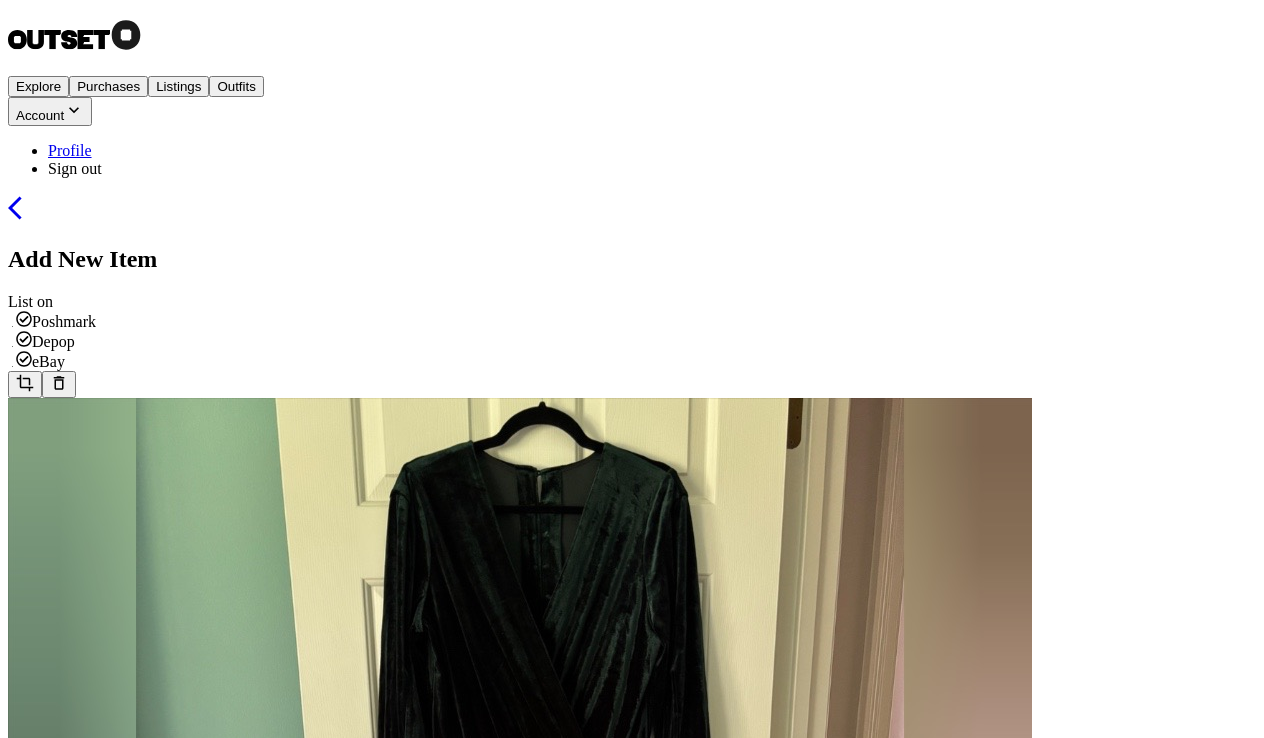 click at bounding box center [23, 1436] 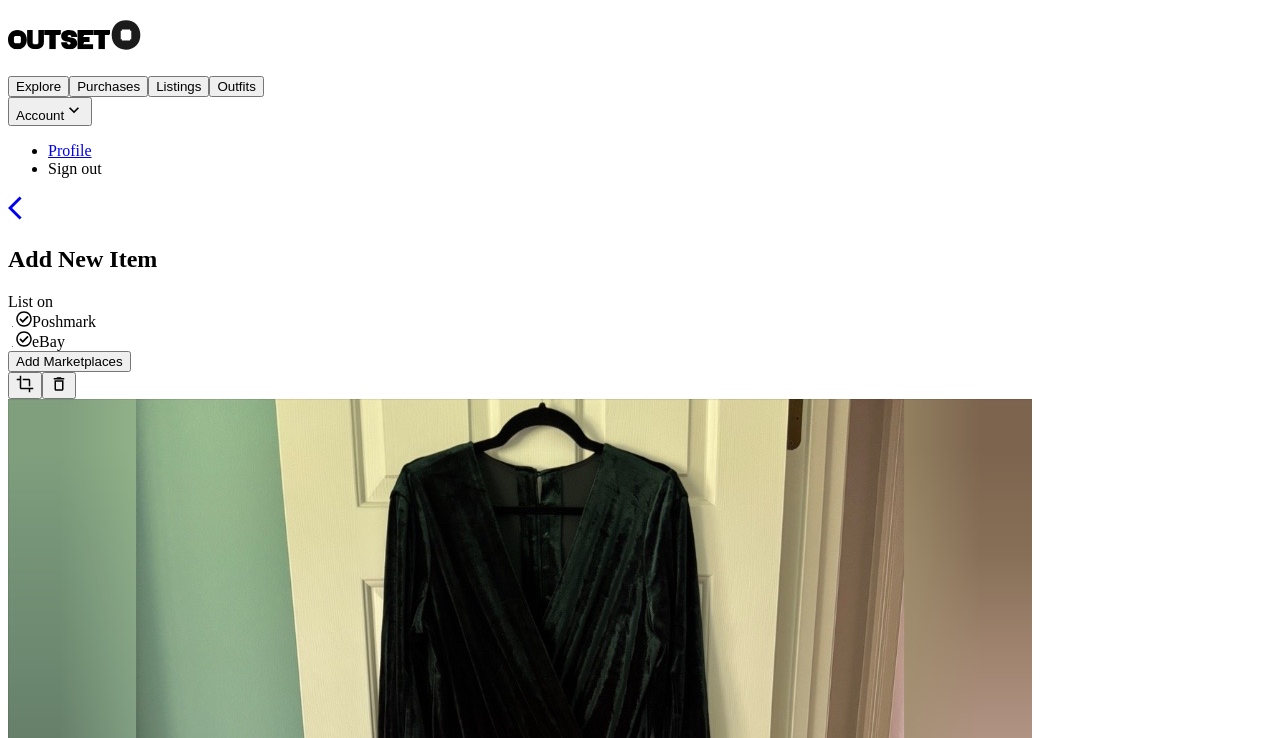 type on "**********" 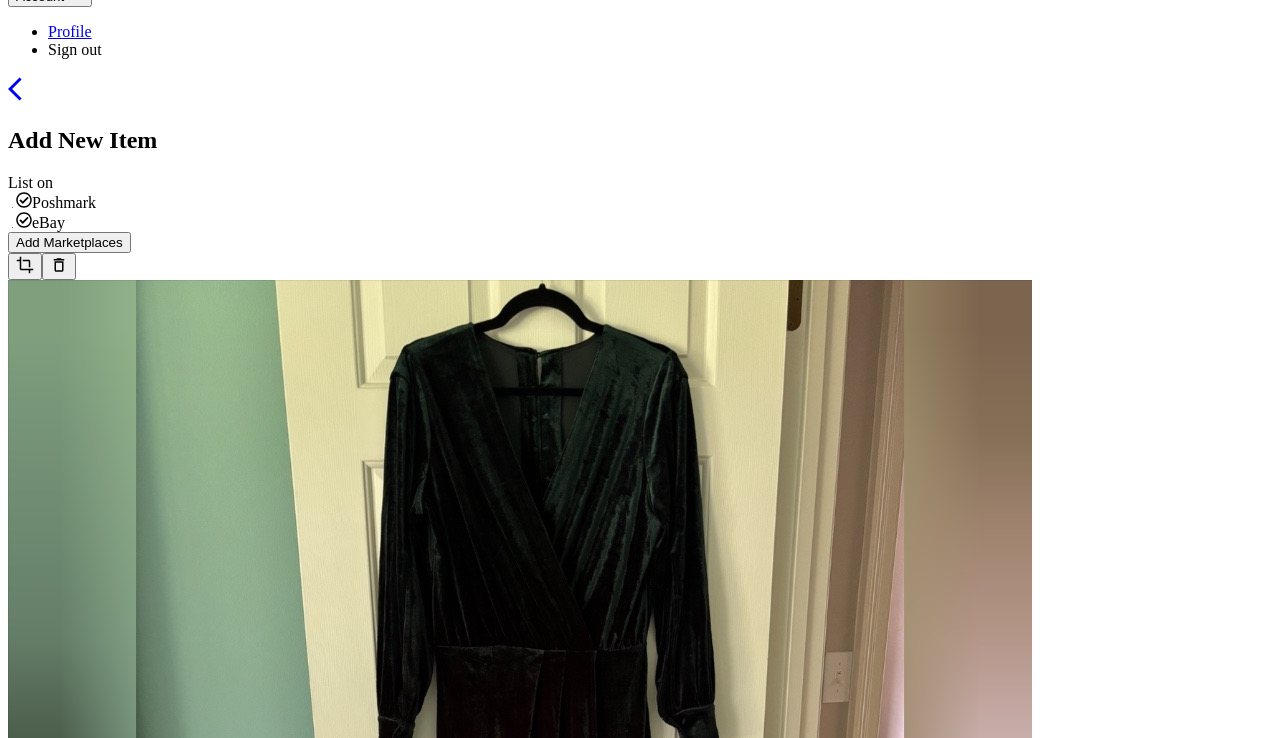 scroll, scrollTop: 164, scrollLeft: 0, axis: vertical 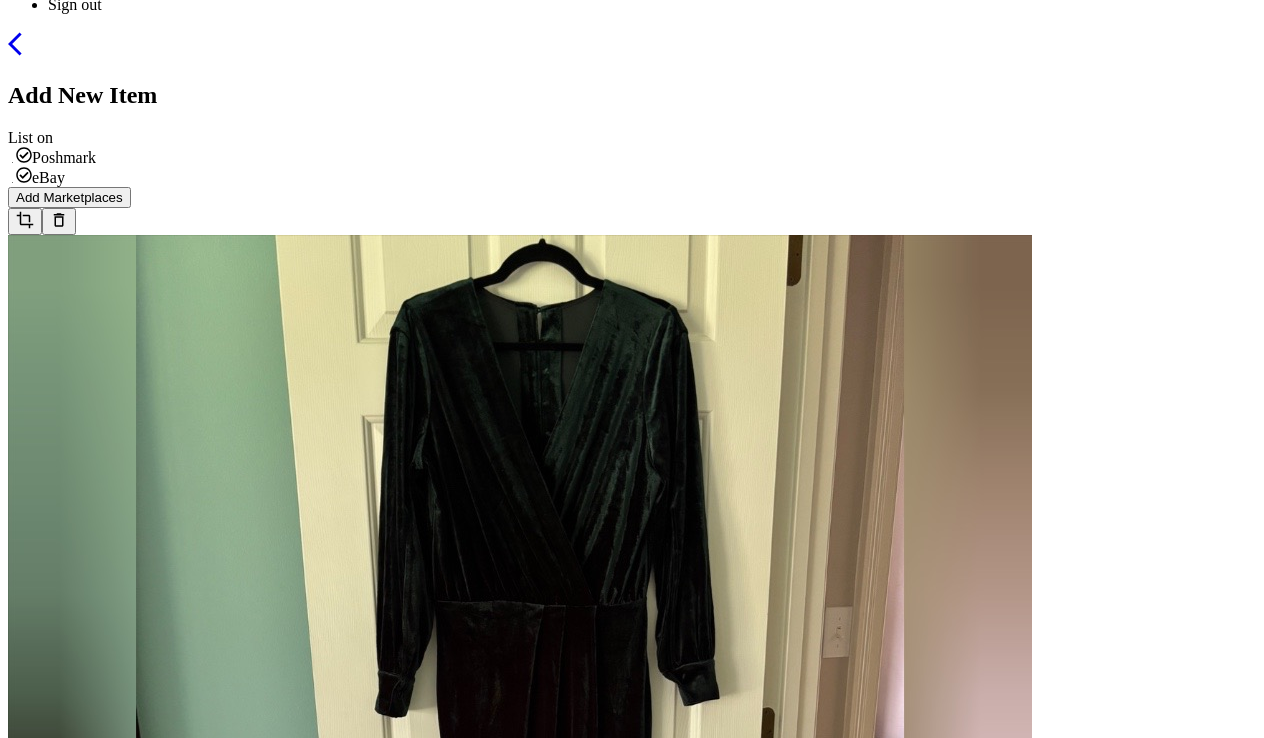 type on "**********" 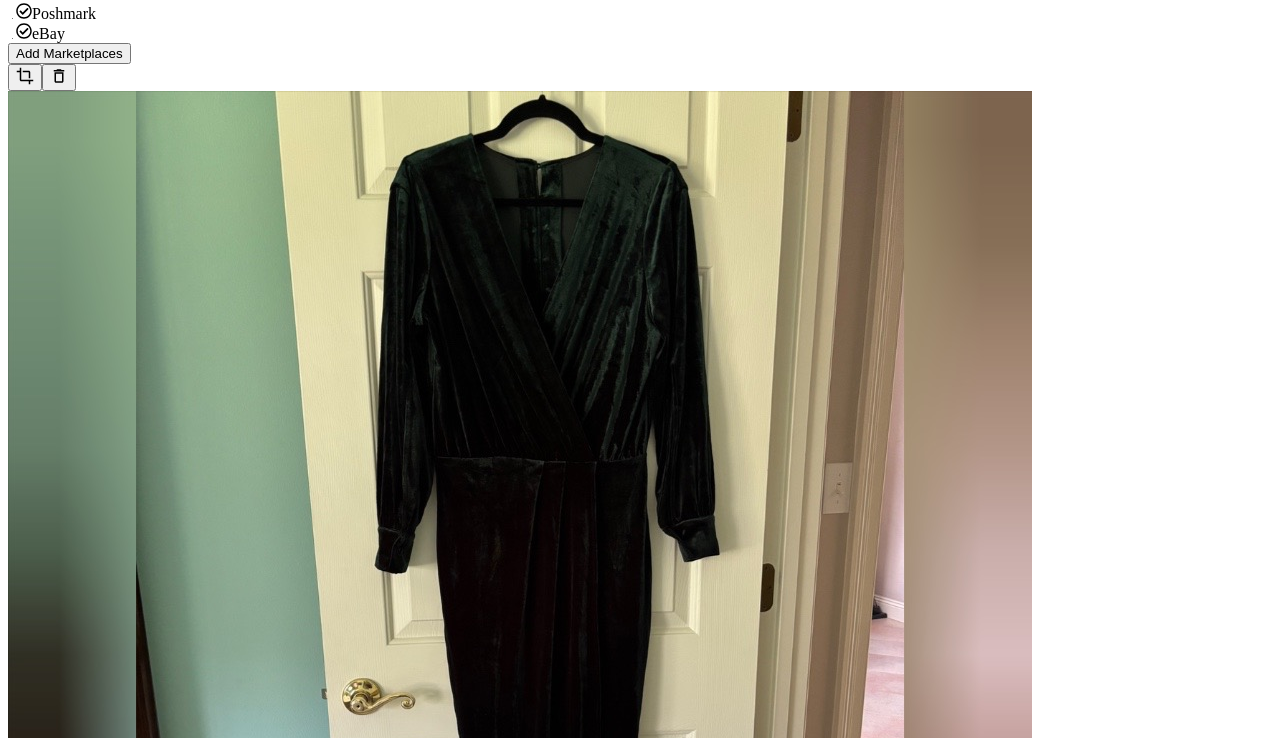 scroll, scrollTop: 327, scrollLeft: 0, axis: vertical 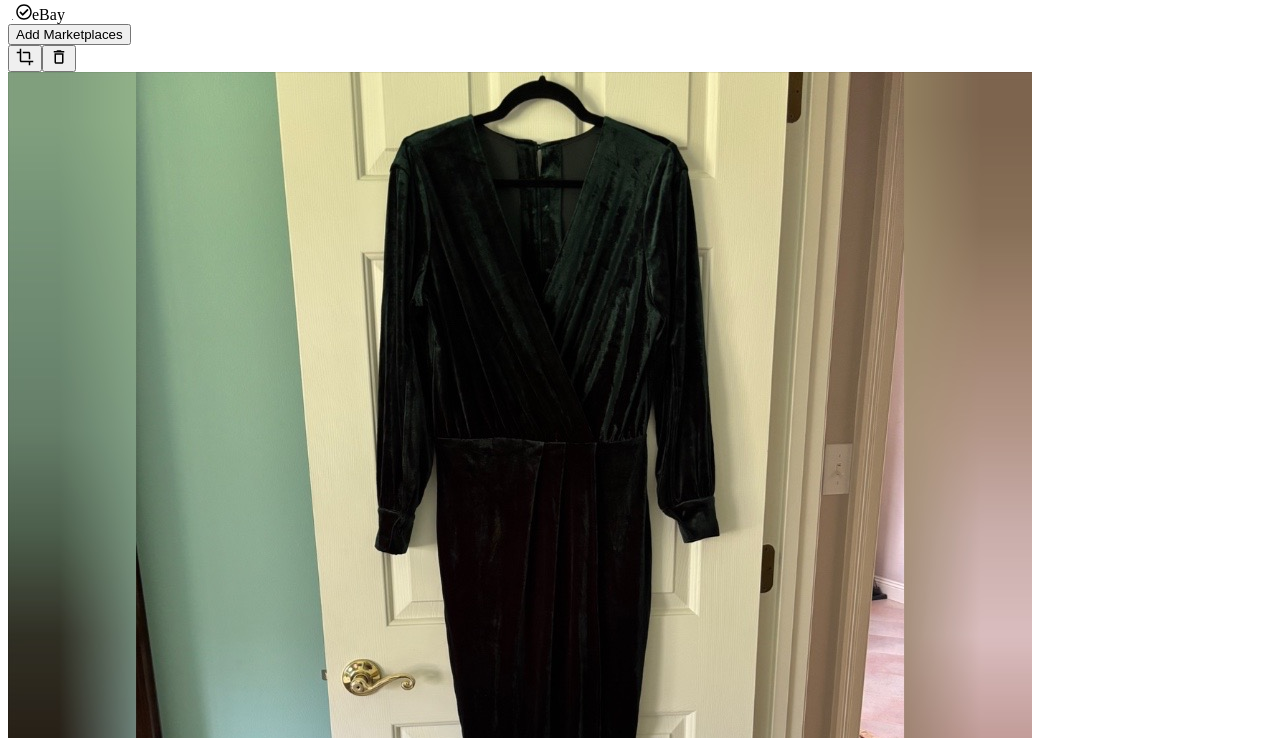 select on "*" 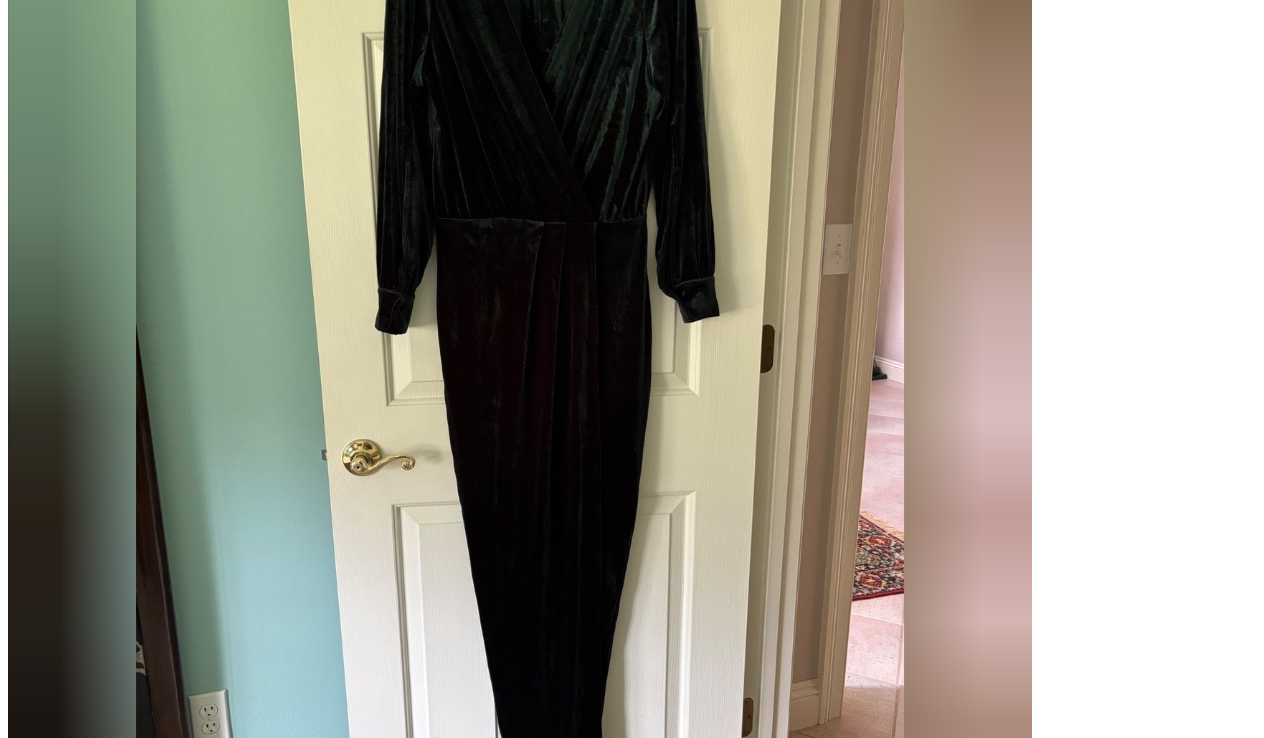 scroll, scrollTop: 575, scrollLeft: 0, axis: vertical 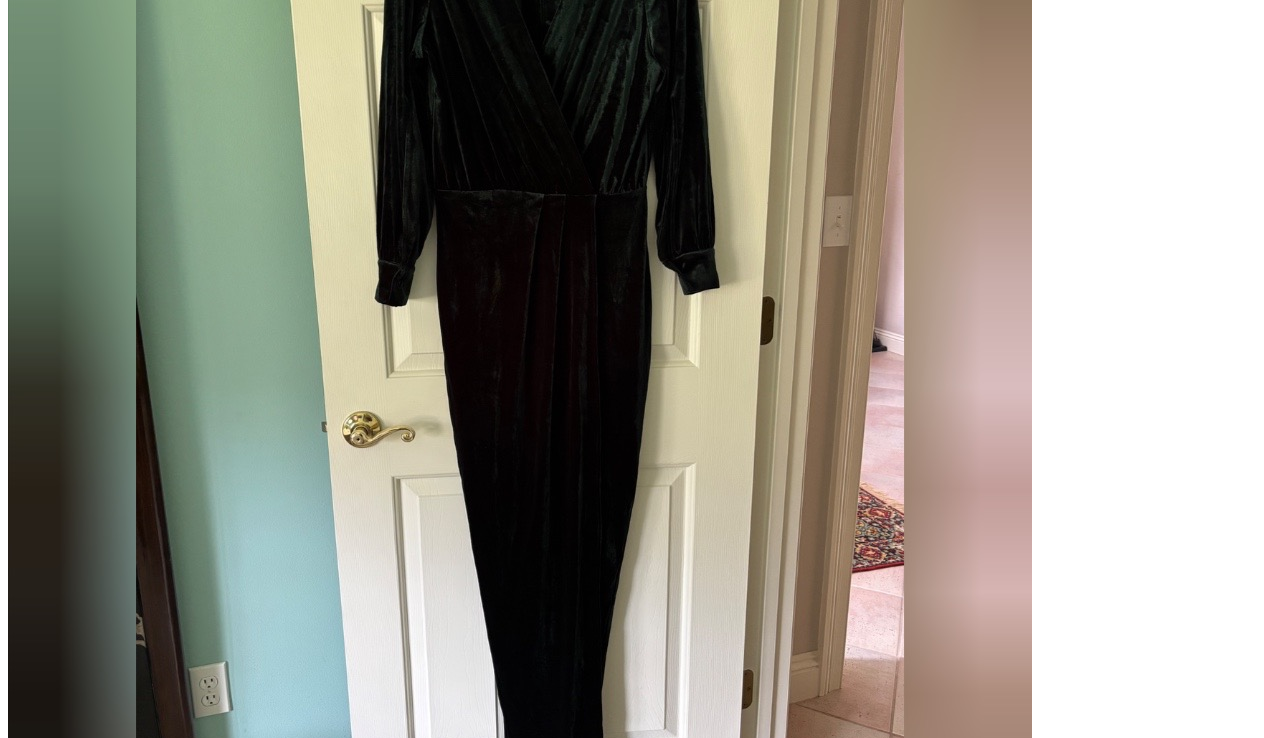 click at bounding box center (8, 4833) 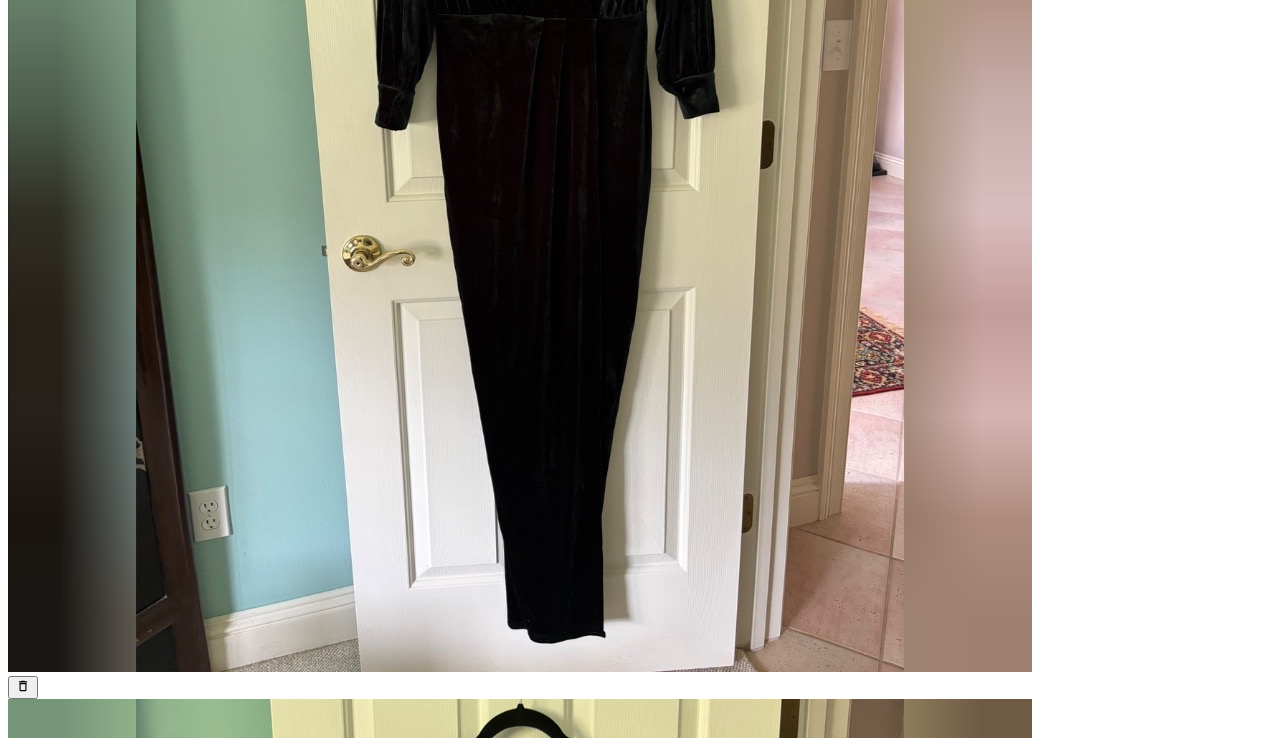scroll, scrollTop: 755, scrollLeft: 0, axis: vertical 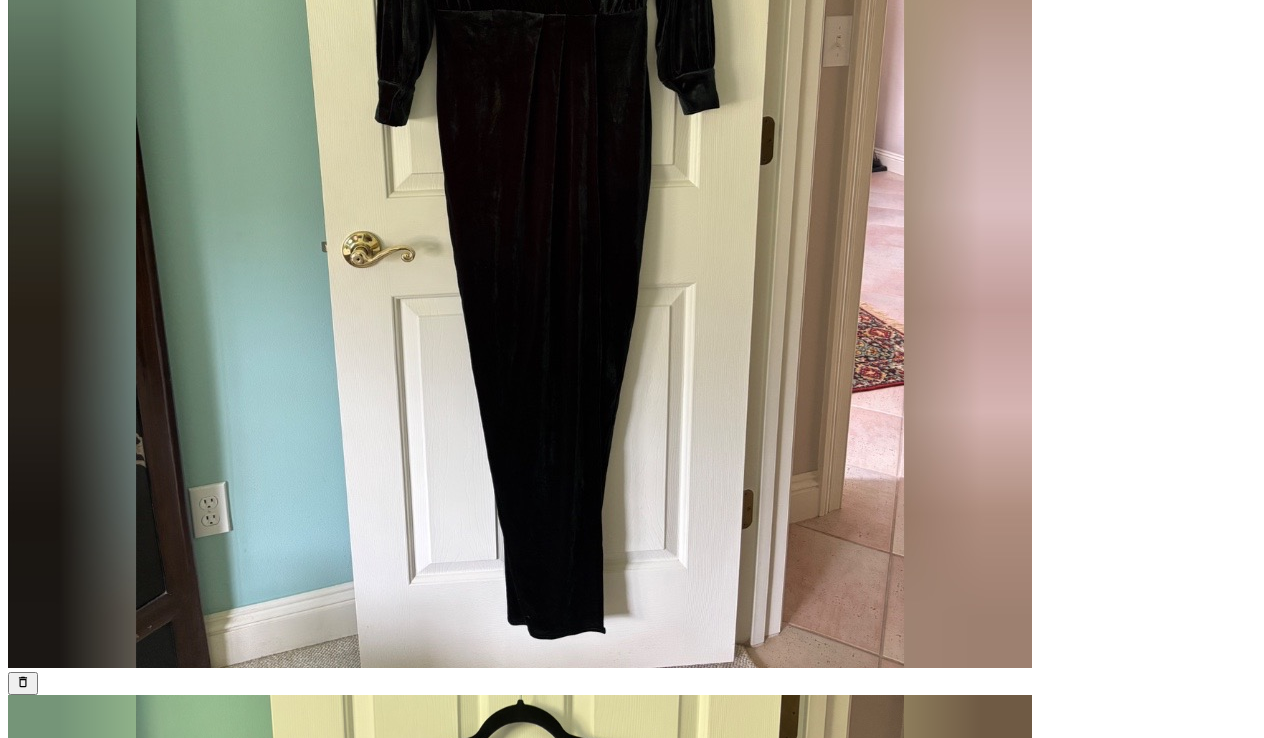 click on "**********" at bounding box center (331, 4958) 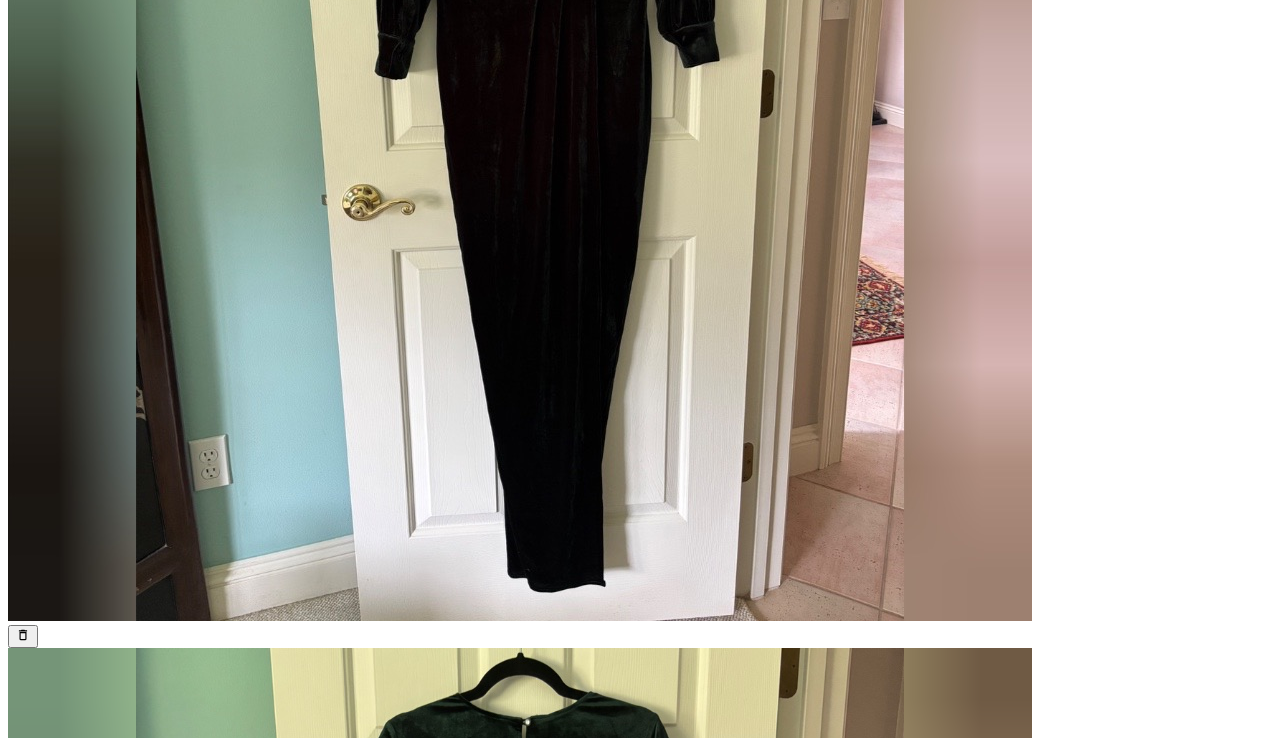 scroll, scrollTop: 805, scrollLeft: 0, axis: vertical 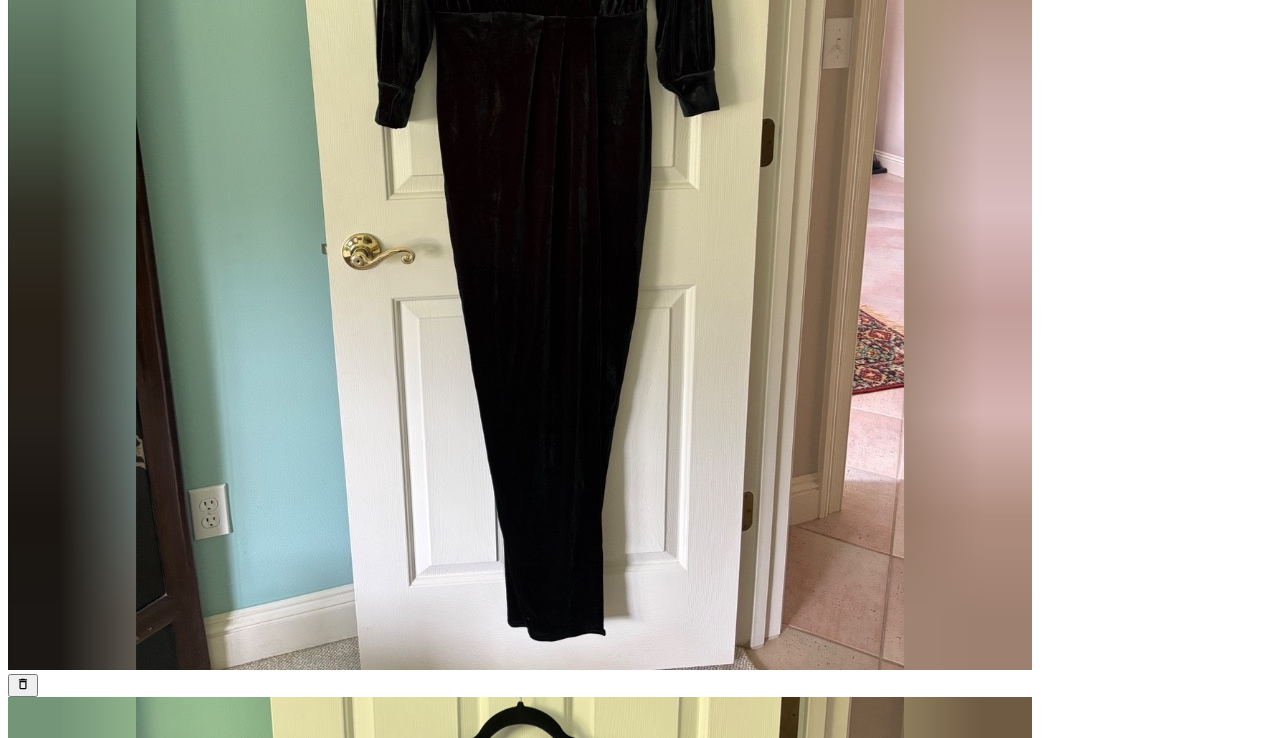 type on "**********" 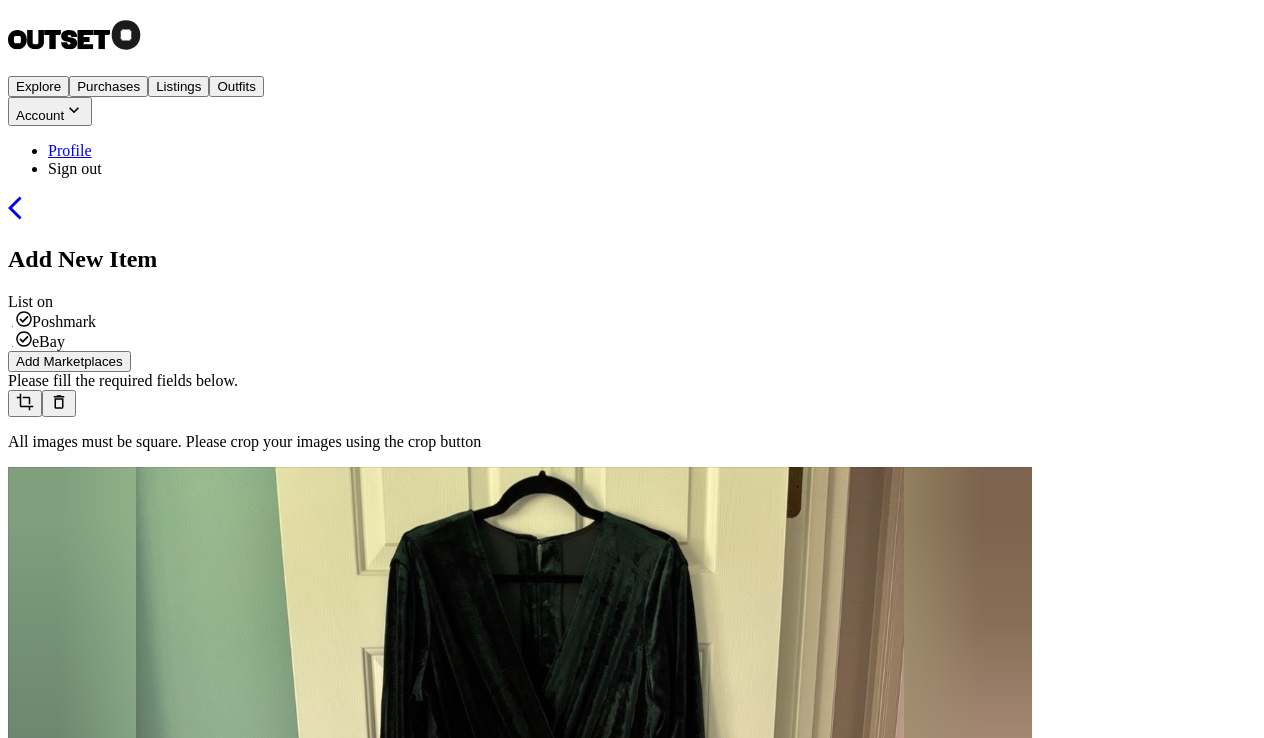 scroll, scrollTop: 0, scrollLeft: 0, axis: both 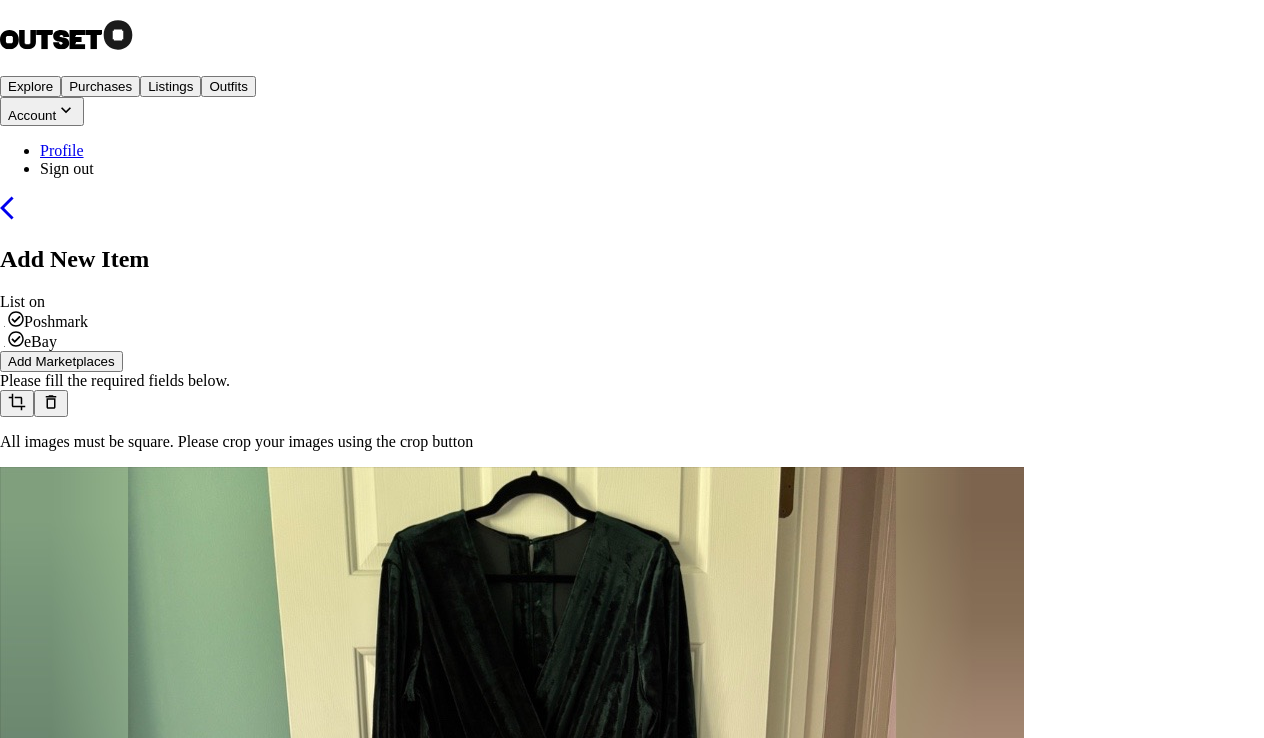 drag, startPoint x: 456, startPoint y: 226, endPoint x: 553, endPoint y: 237, distance: 97.62172 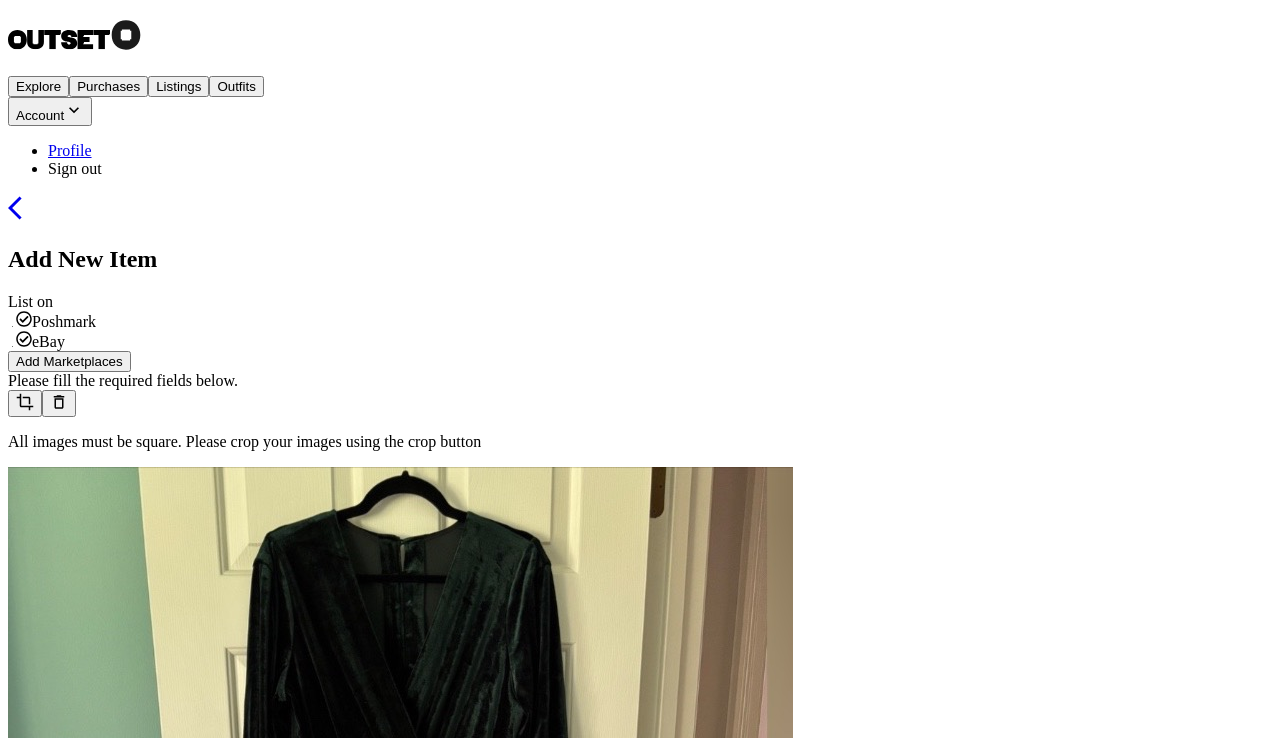 click on "Item details" at bounding box center (632, 4308) 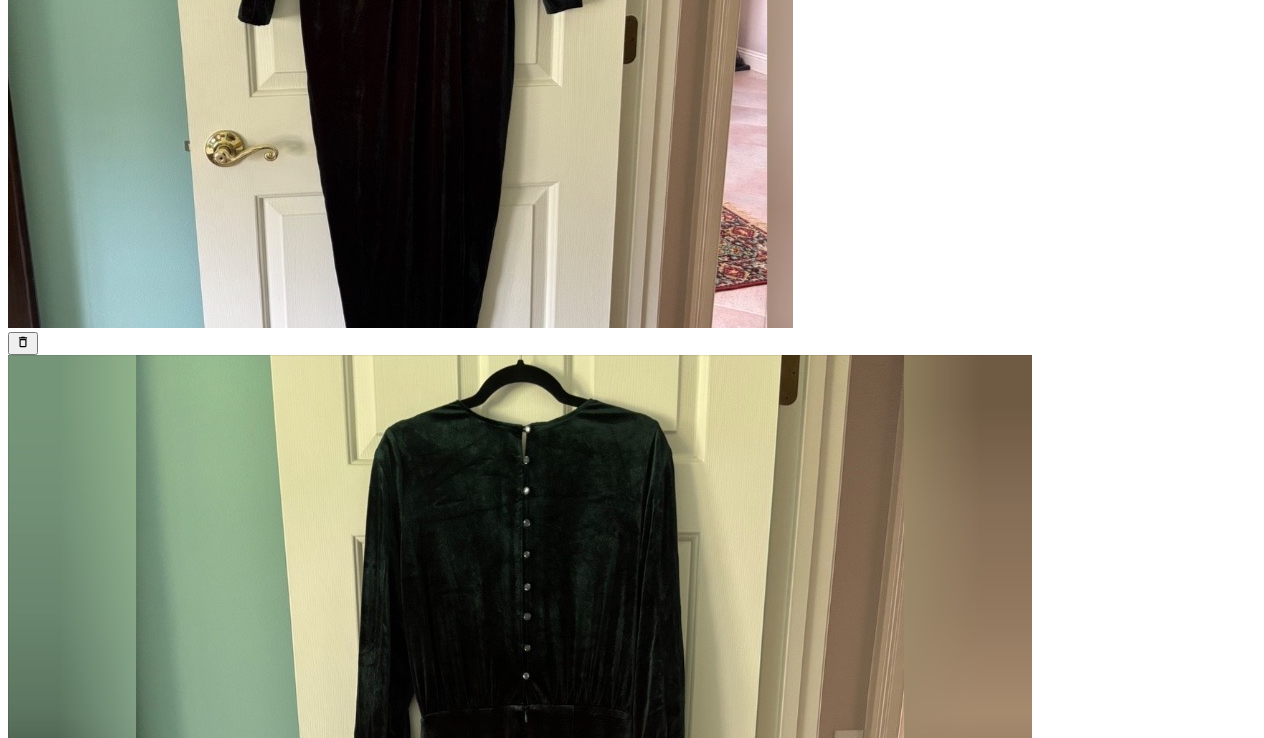 click on "List Now" at bounding box center [41, 4512] 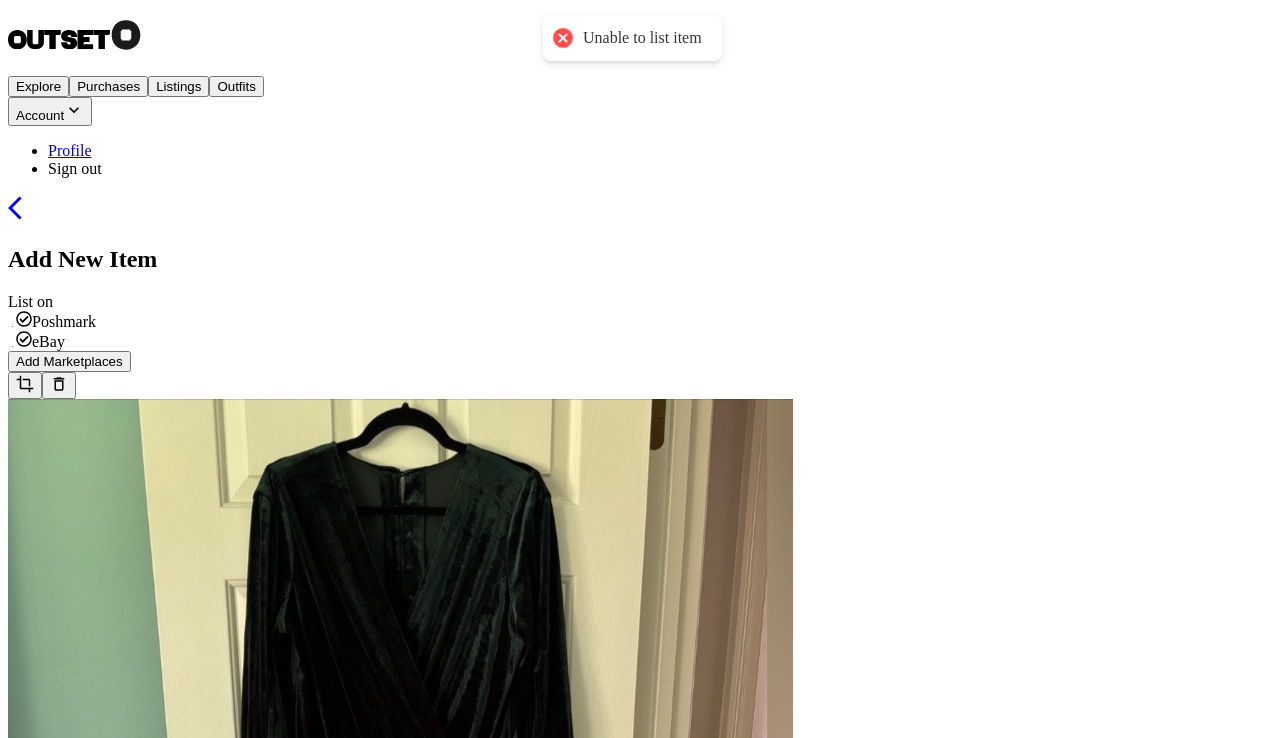 scroll, scrollTop: 0, scrollLeft: 0, axis: both 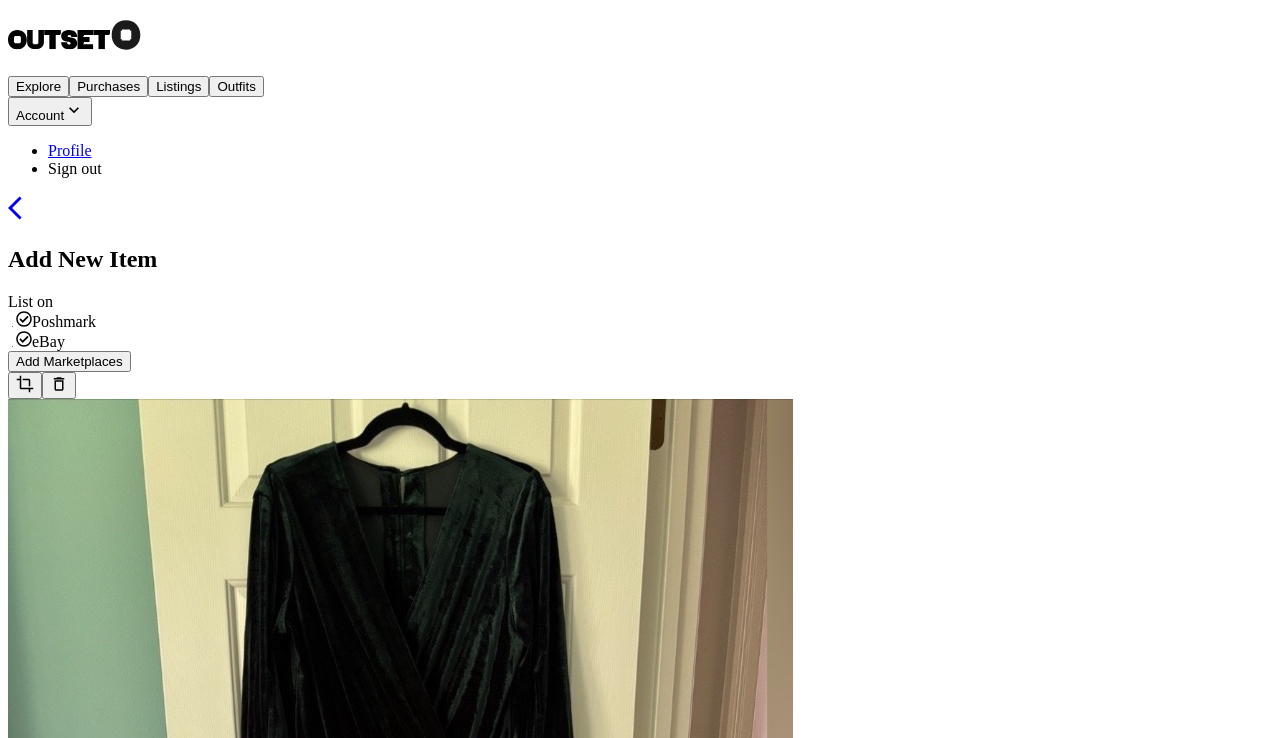 click on "**********" at bounding box center (632, 4765) 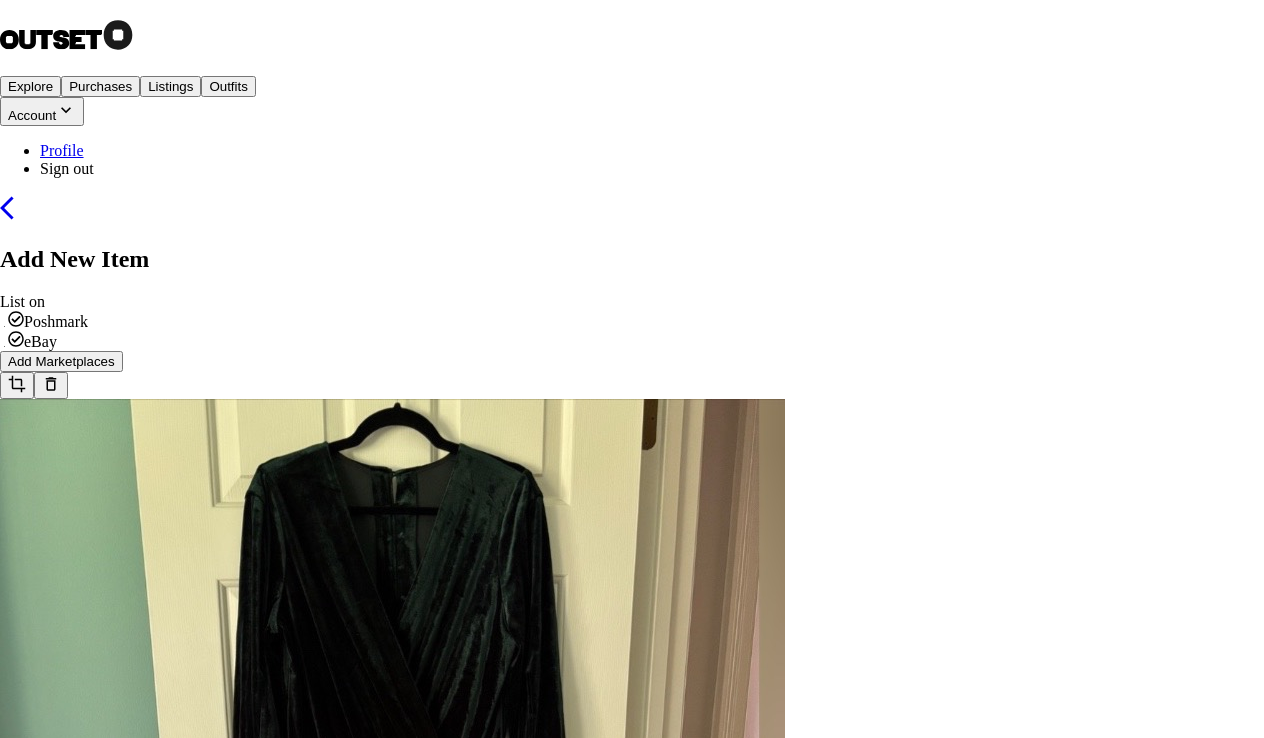 click at bounding box center (95, 6224) 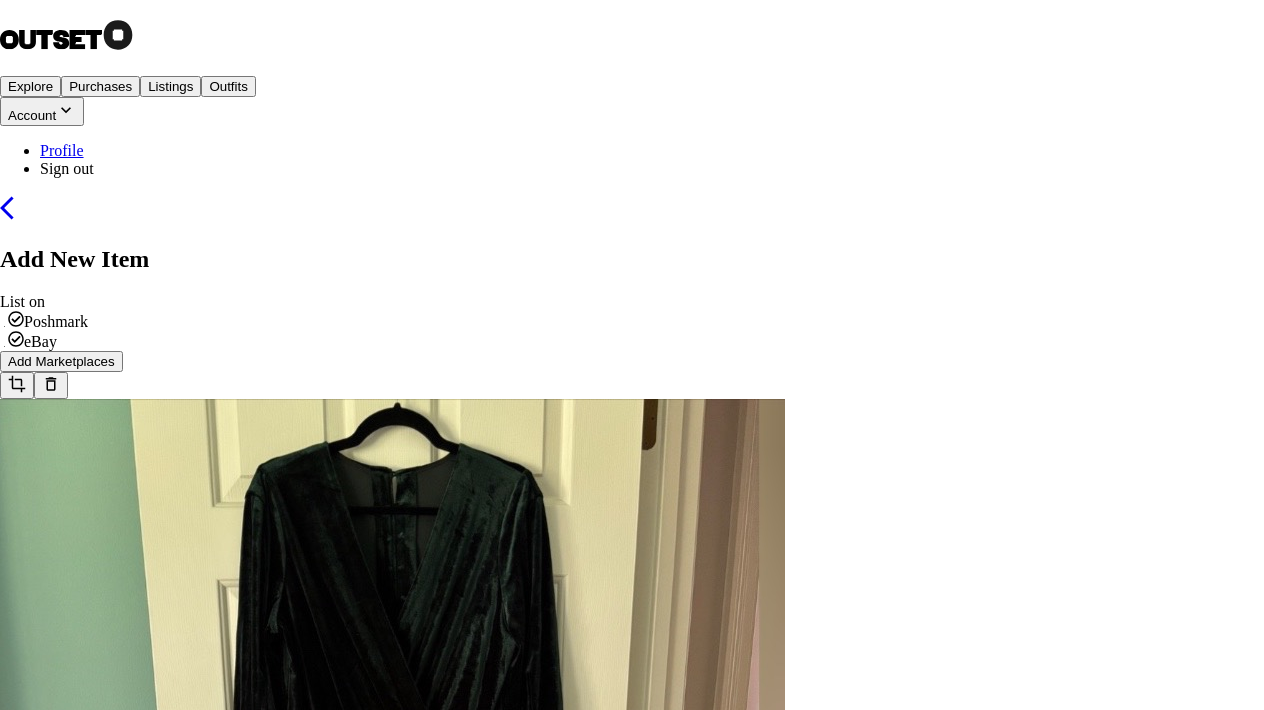 click at bounding box center [95, 6225] 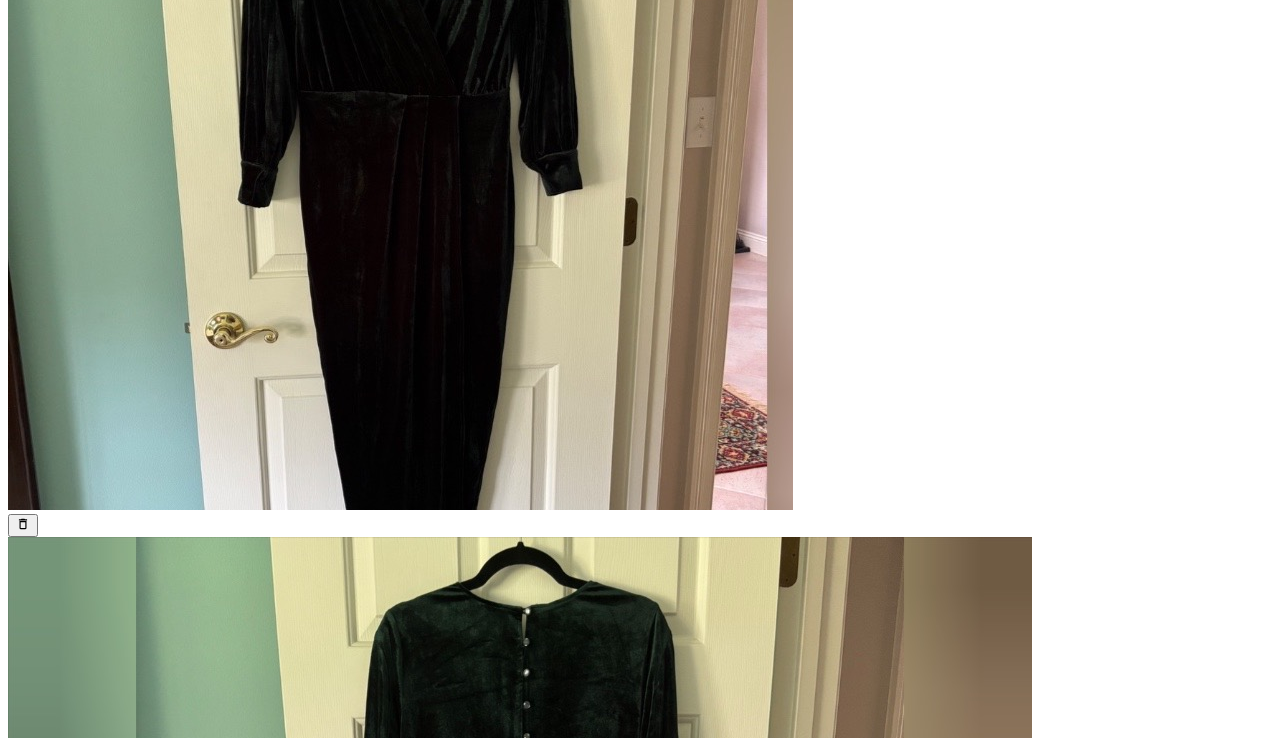 scroll, scrollTop: 715, scrollLeft: 0, axis: vertical 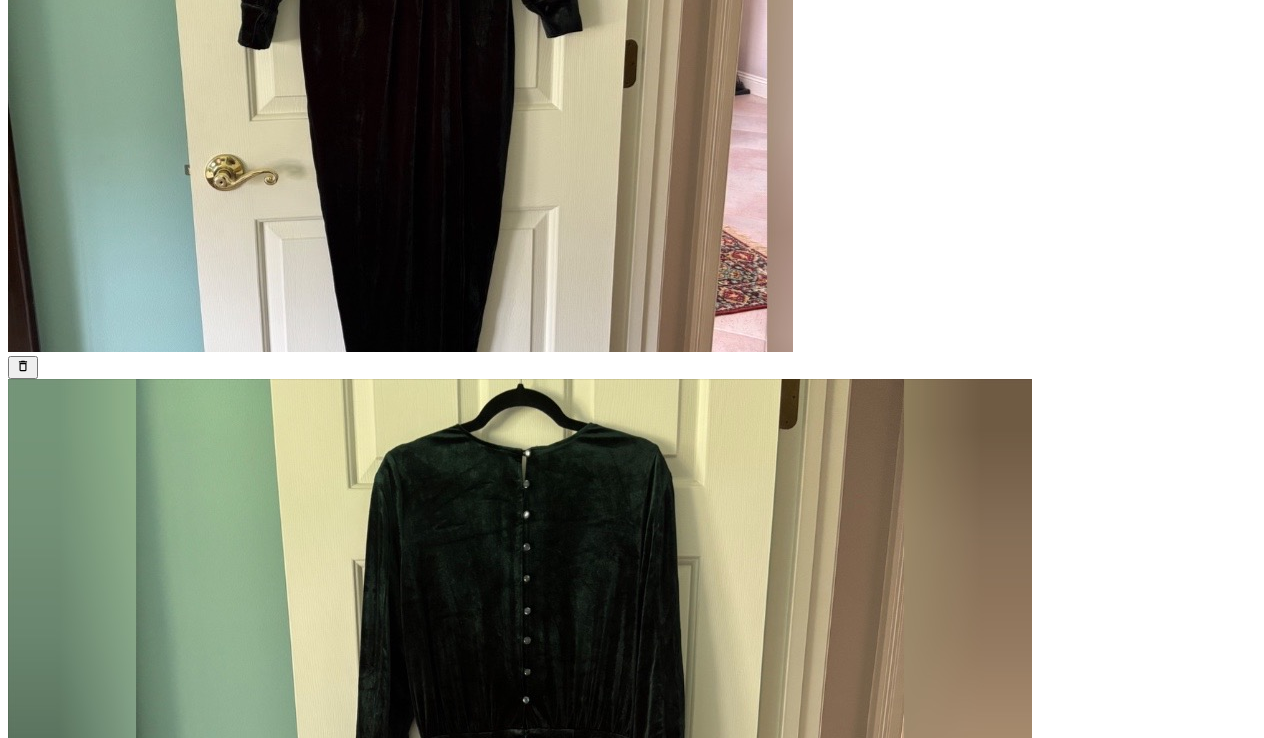 click on "List Now" at bounding box center [41, 4518] 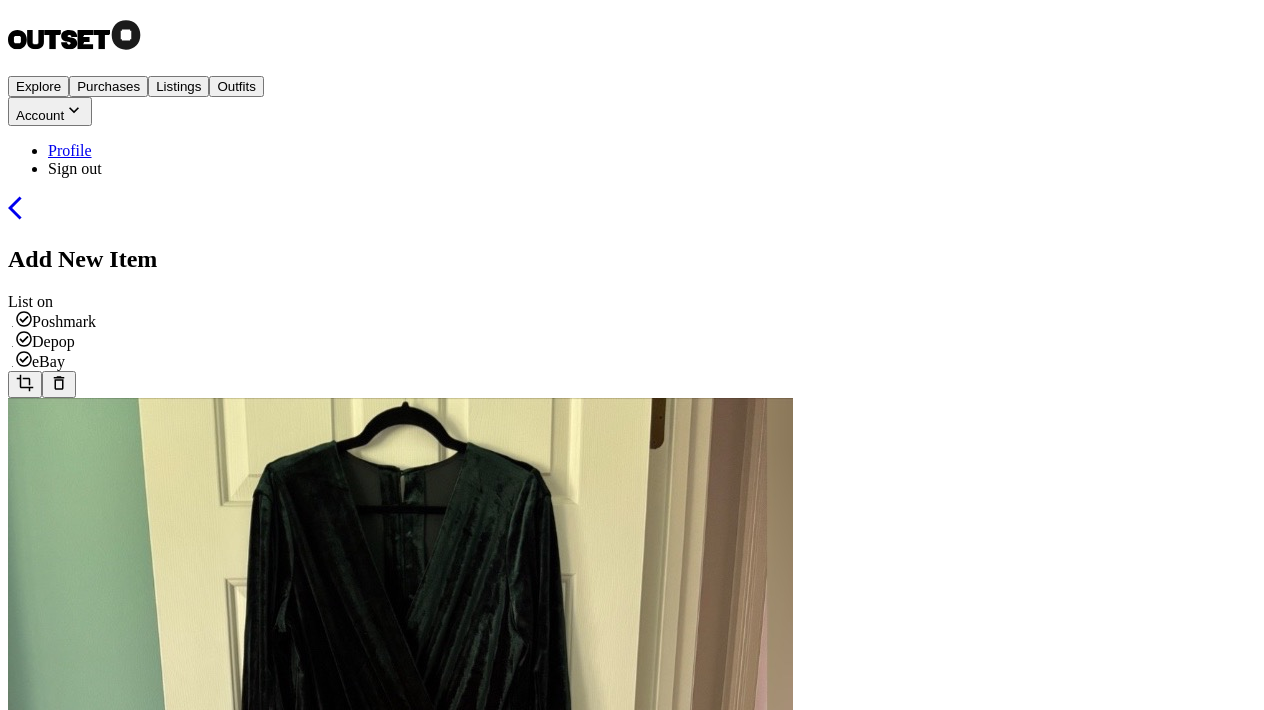 scroll, scrollTop: 0, scrollLeft: 0, axis: both 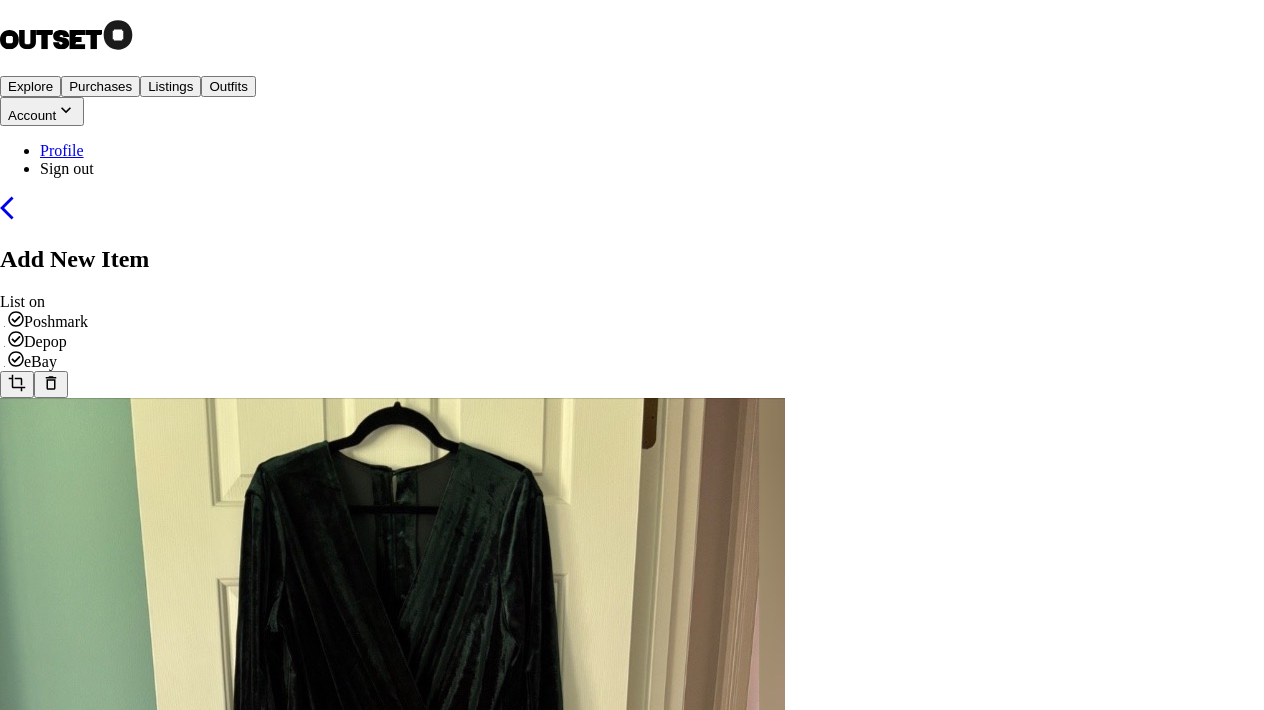 click on "CROP ALL" at bounding box center (40, 10106) 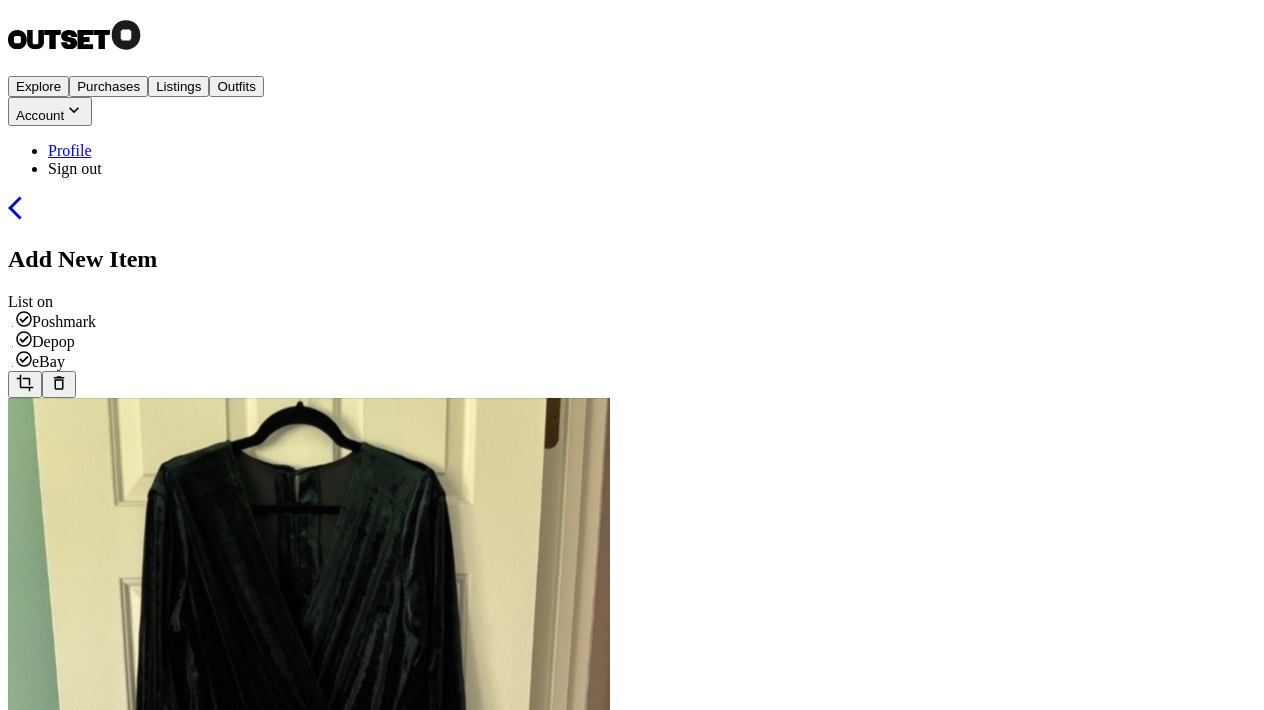 click at bounding box center (25, 383) 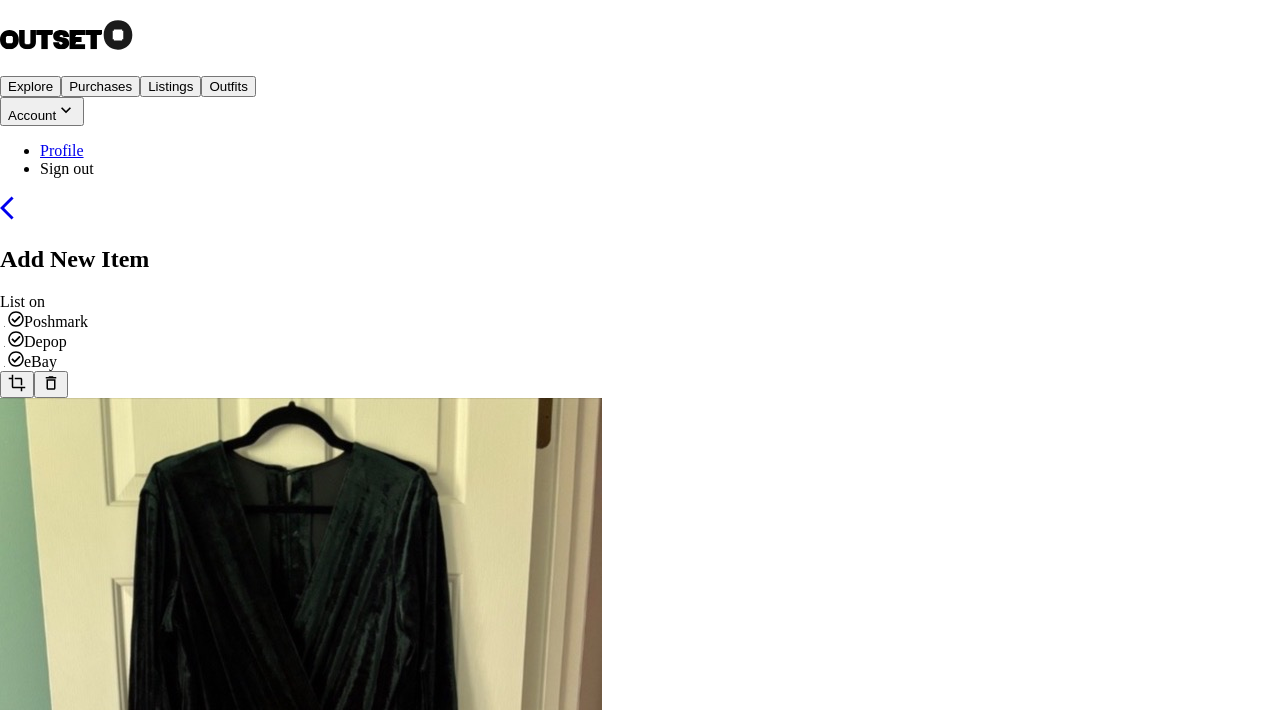 click at bounding box center [512, 7384] 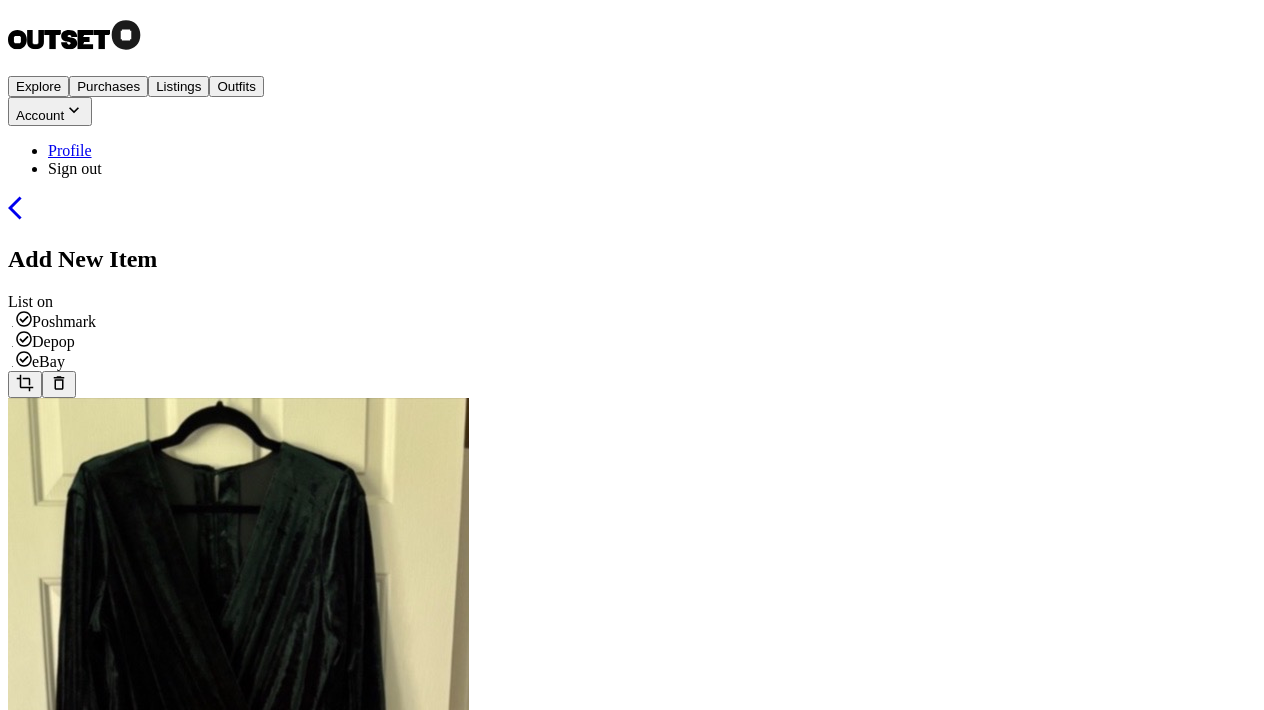 click at bounding box center (632, 630) 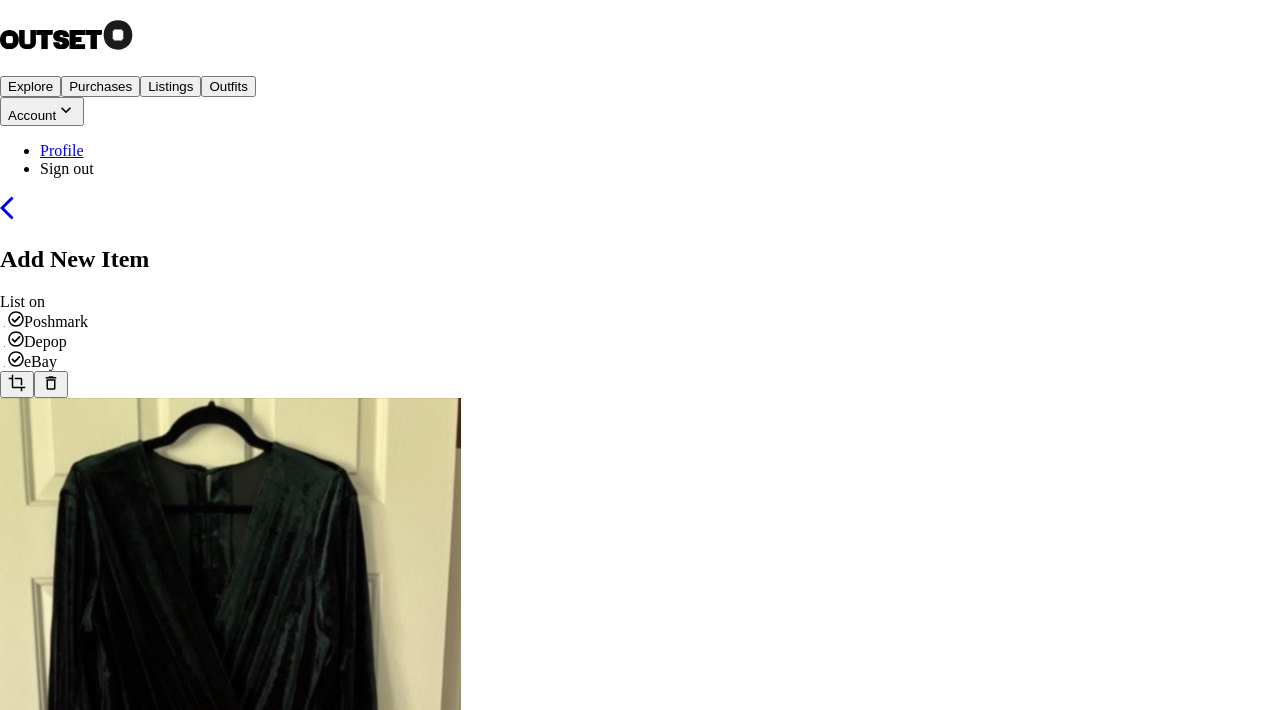 click at bounding box center [512, 7102] 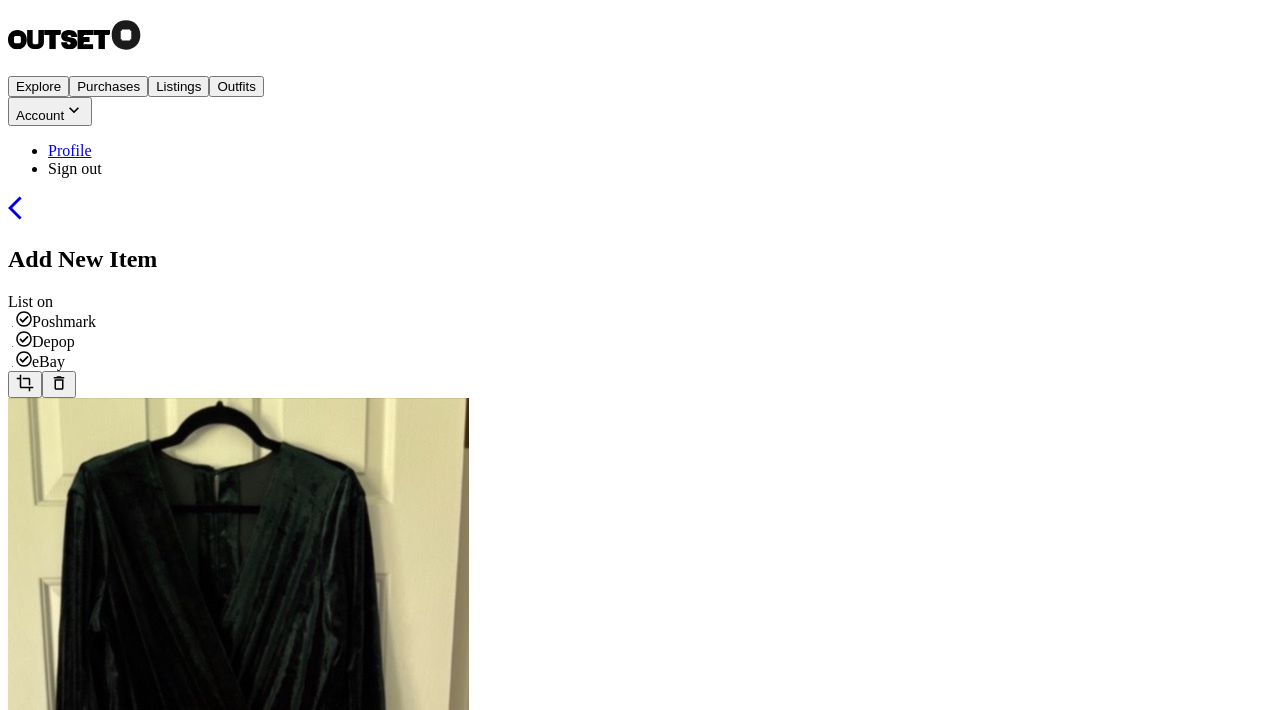 click at bounding box center (23, 872) 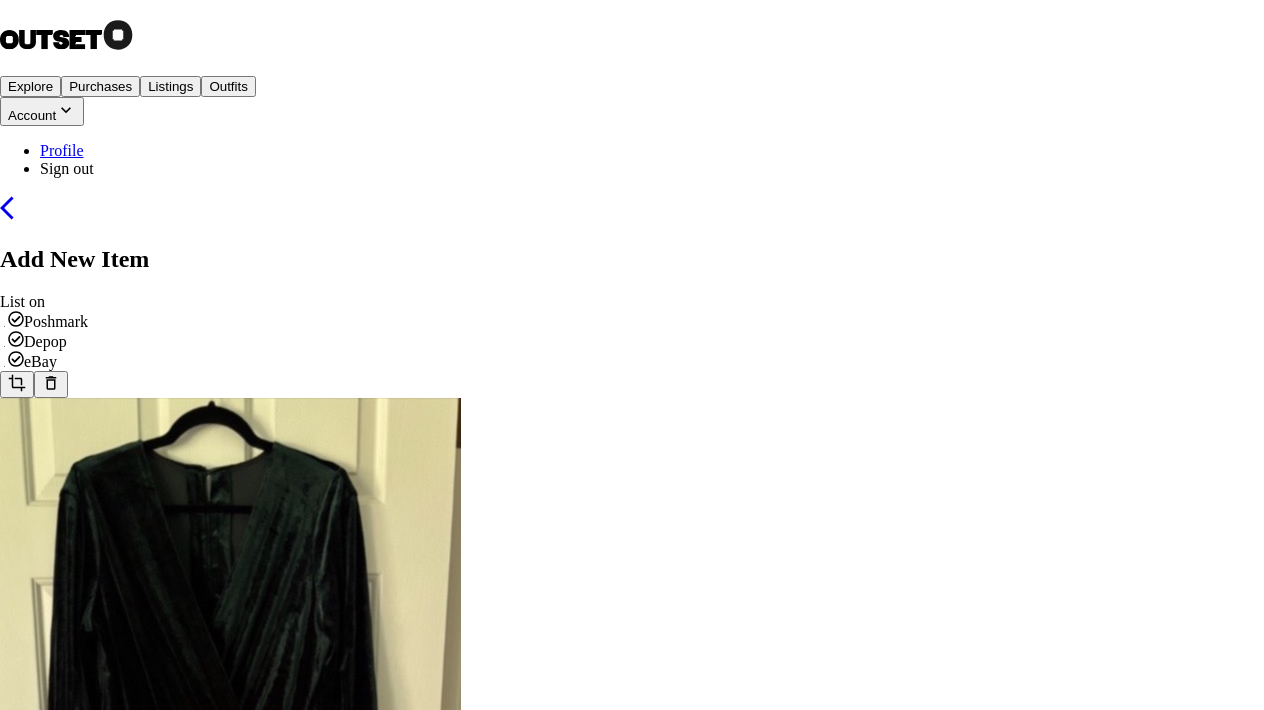 drag, startPoint x: 586, startPoint y: 349, endPoint x: 611, endPoint y: 265, distance: 87.64131 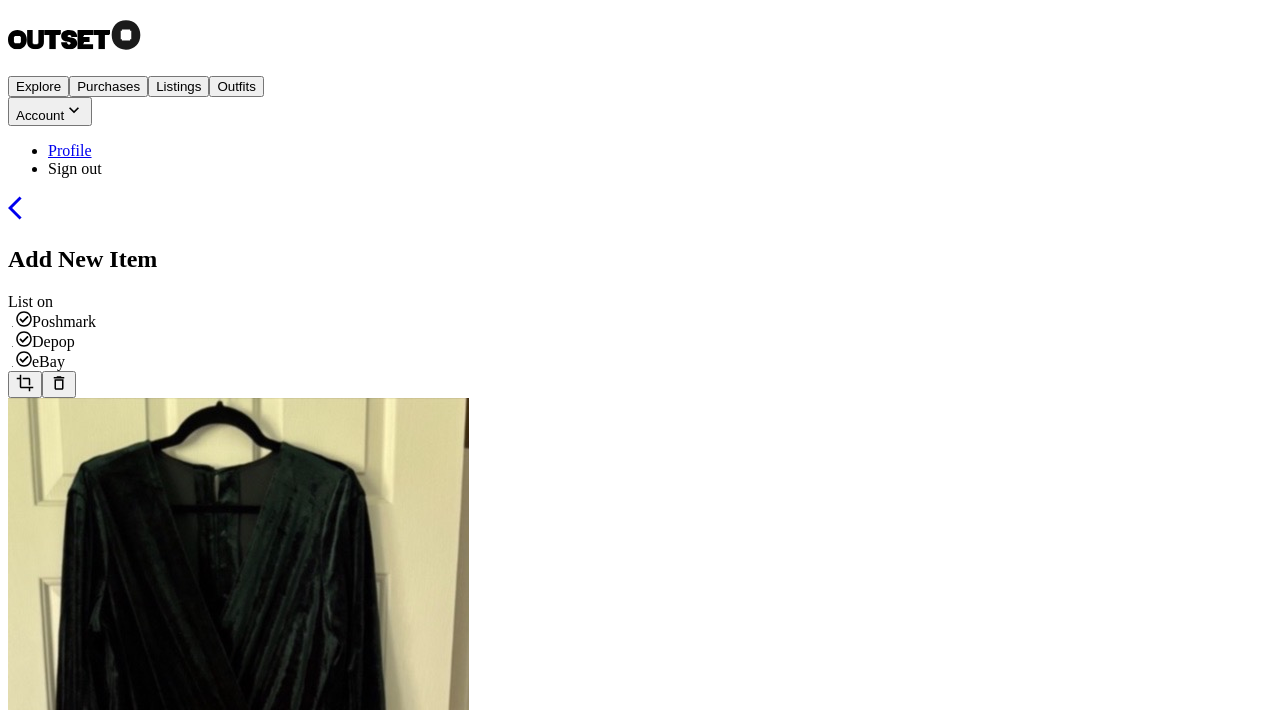 click at bounding box center [23, 872] 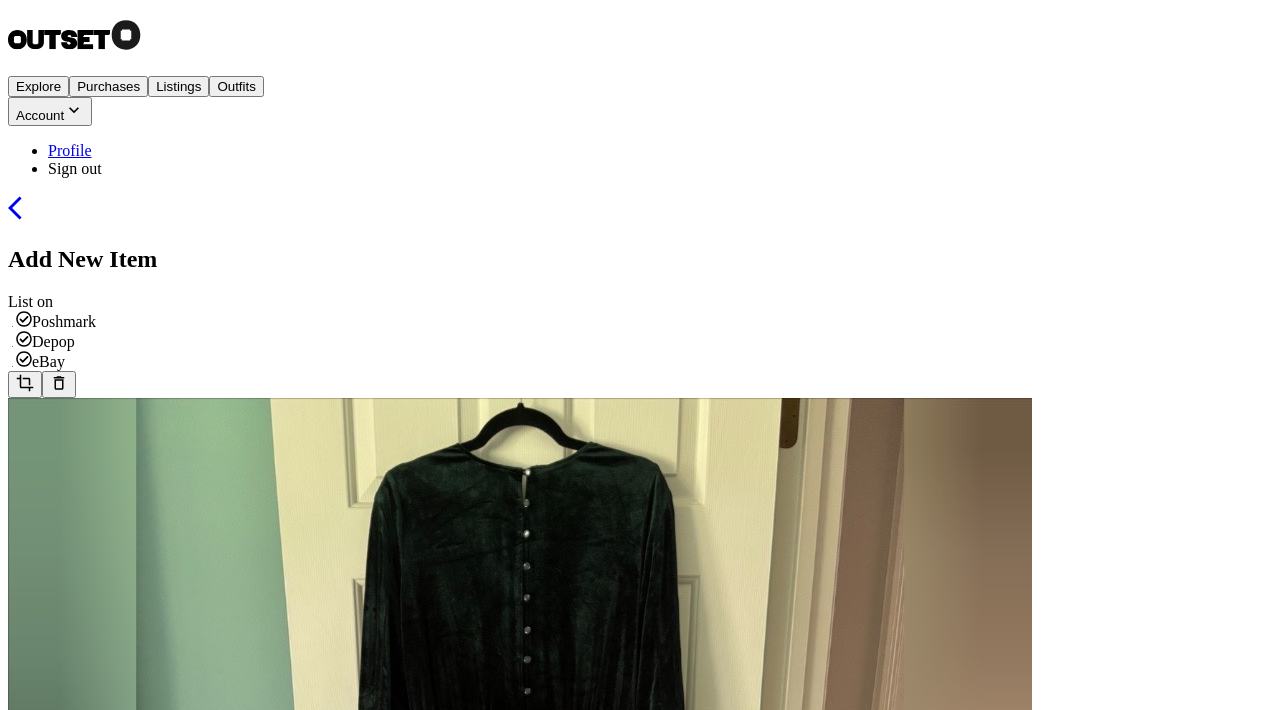 click on "Tap to add" at bounding box center (41, 2508) 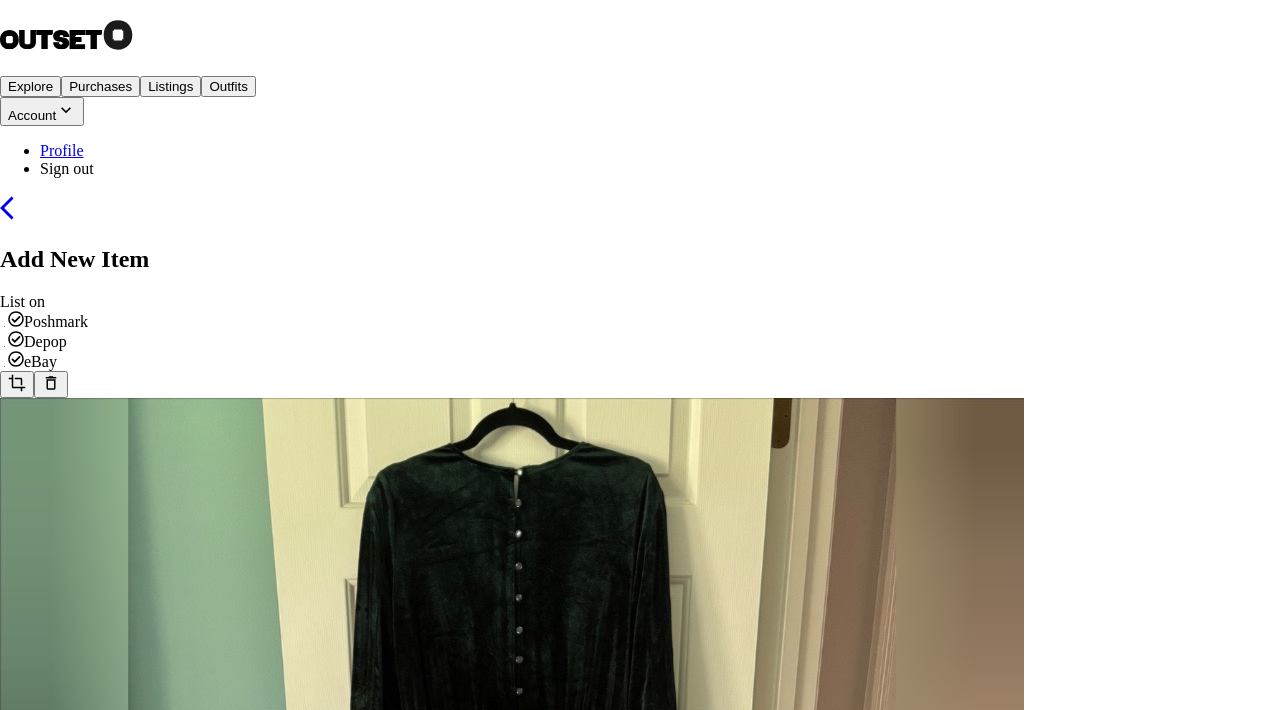 drag, startPoint x: 702, startPoint y: 305, endPoint x: 562, endPoint y: 493, distance: 234.40137 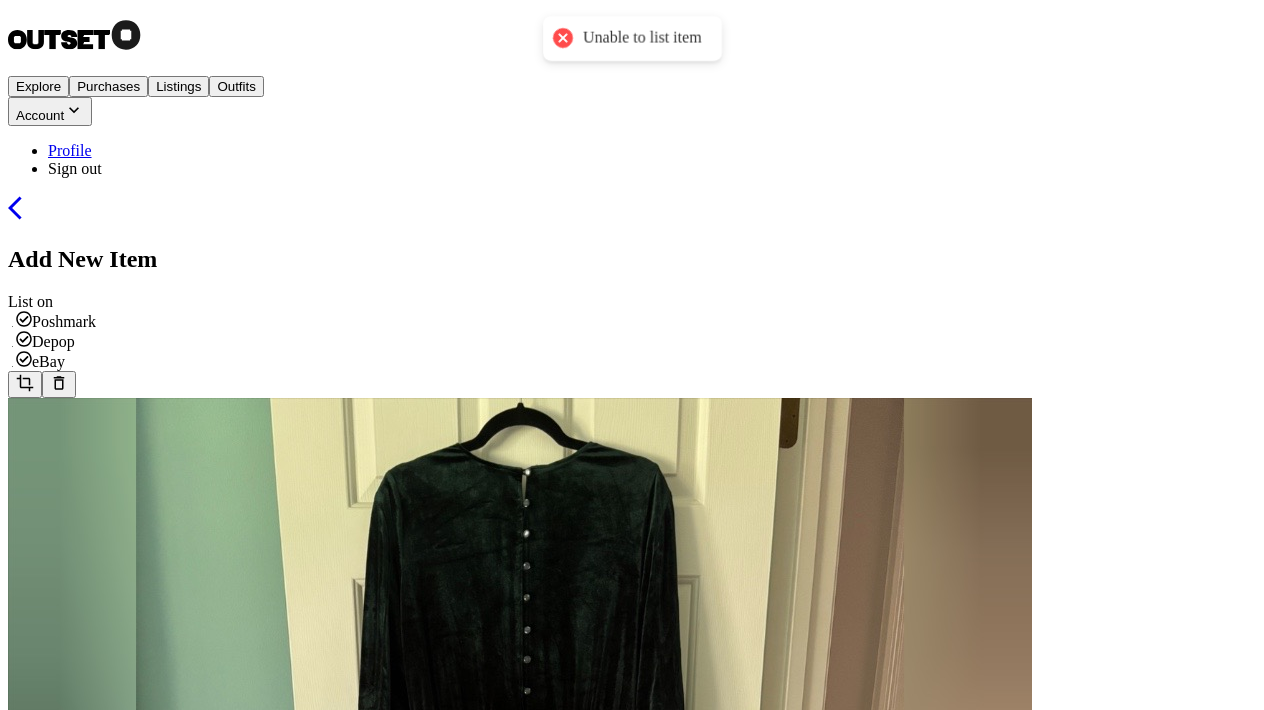 scroll, scrollTop: 854, scrollLeft: 0, axis: vertical 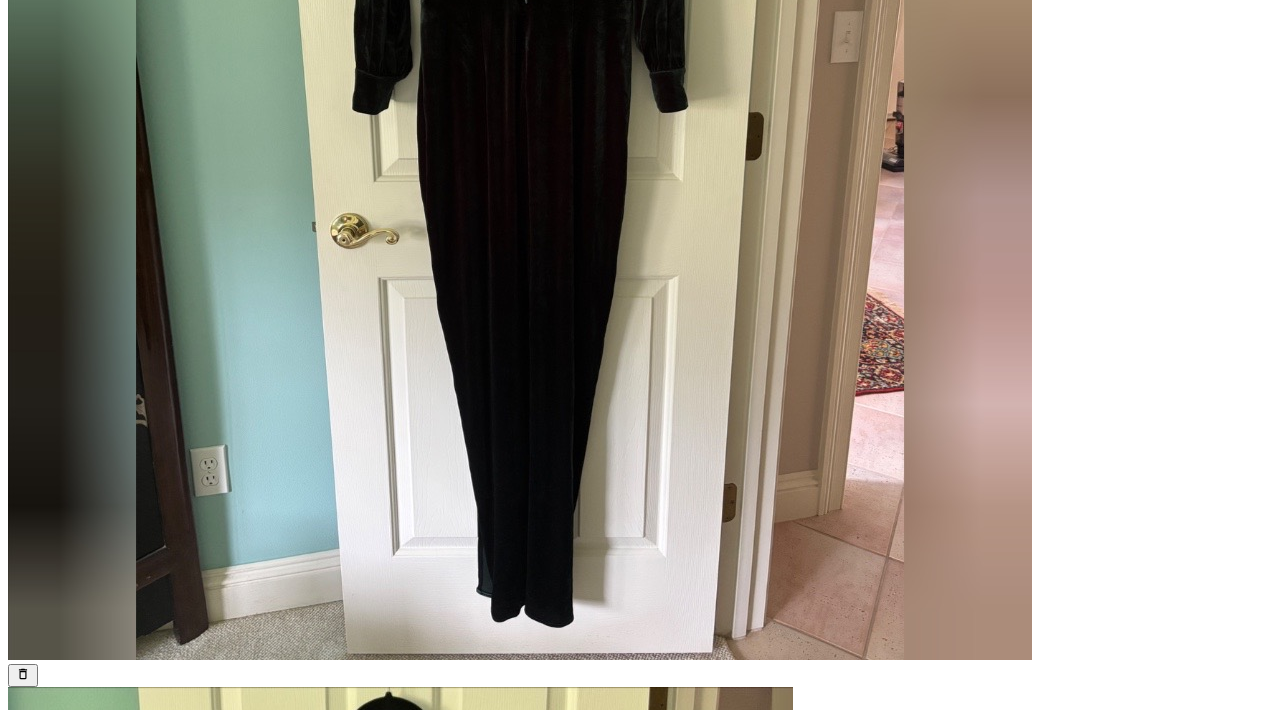 click on "New with tags New No Tags Excellent Good" at bounding box center (632, 5338) 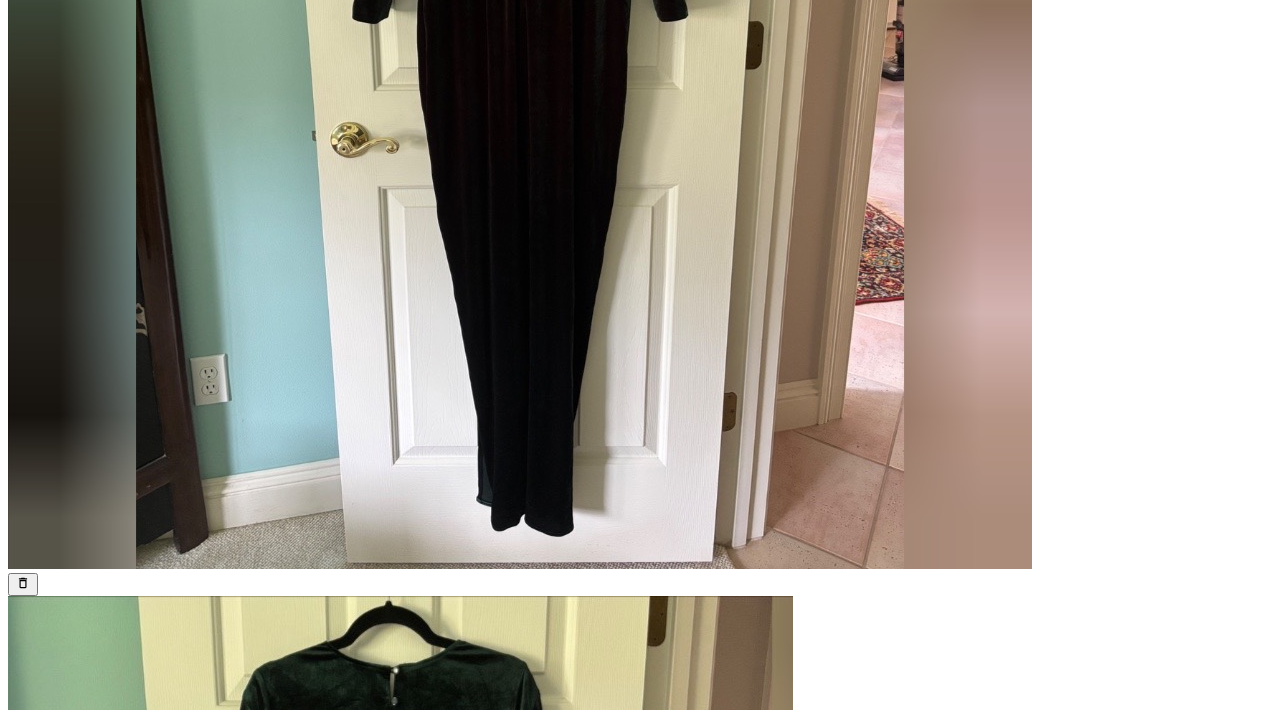 scroll, scrollTop: 852, scrollLeft: 0, axis: vertical 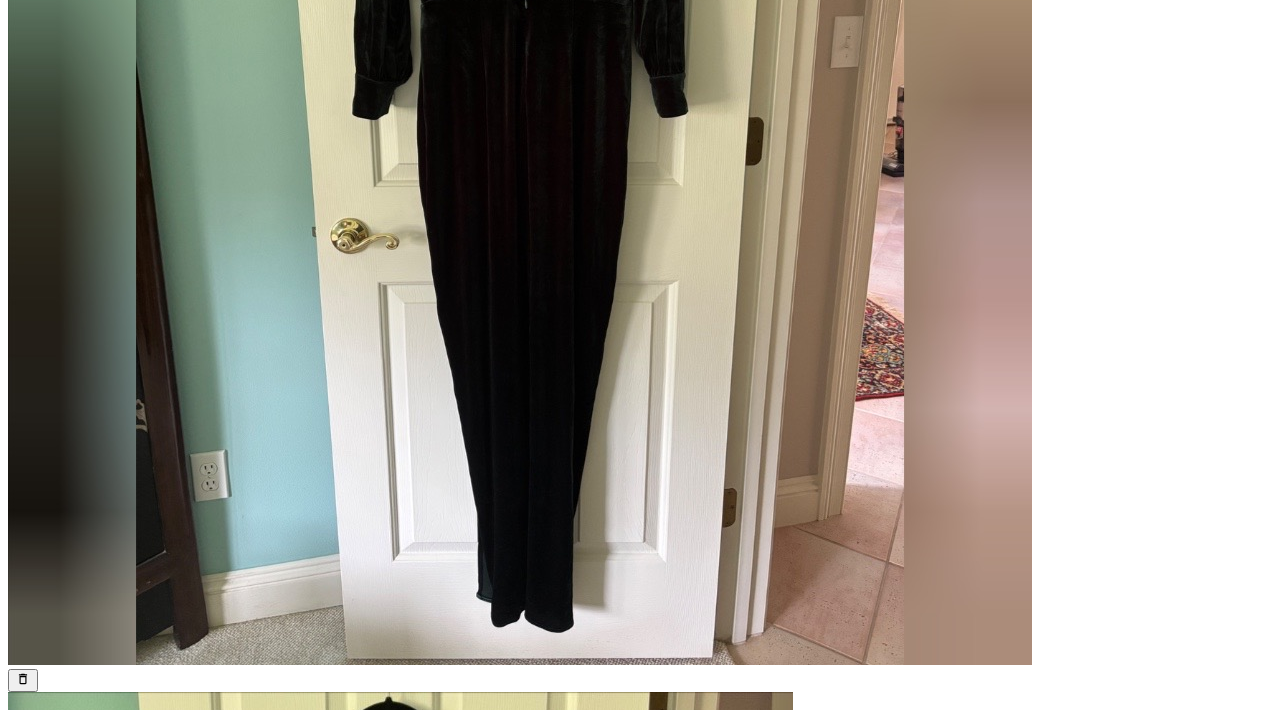 click on "List Now" at bounding box center [41, 5645] 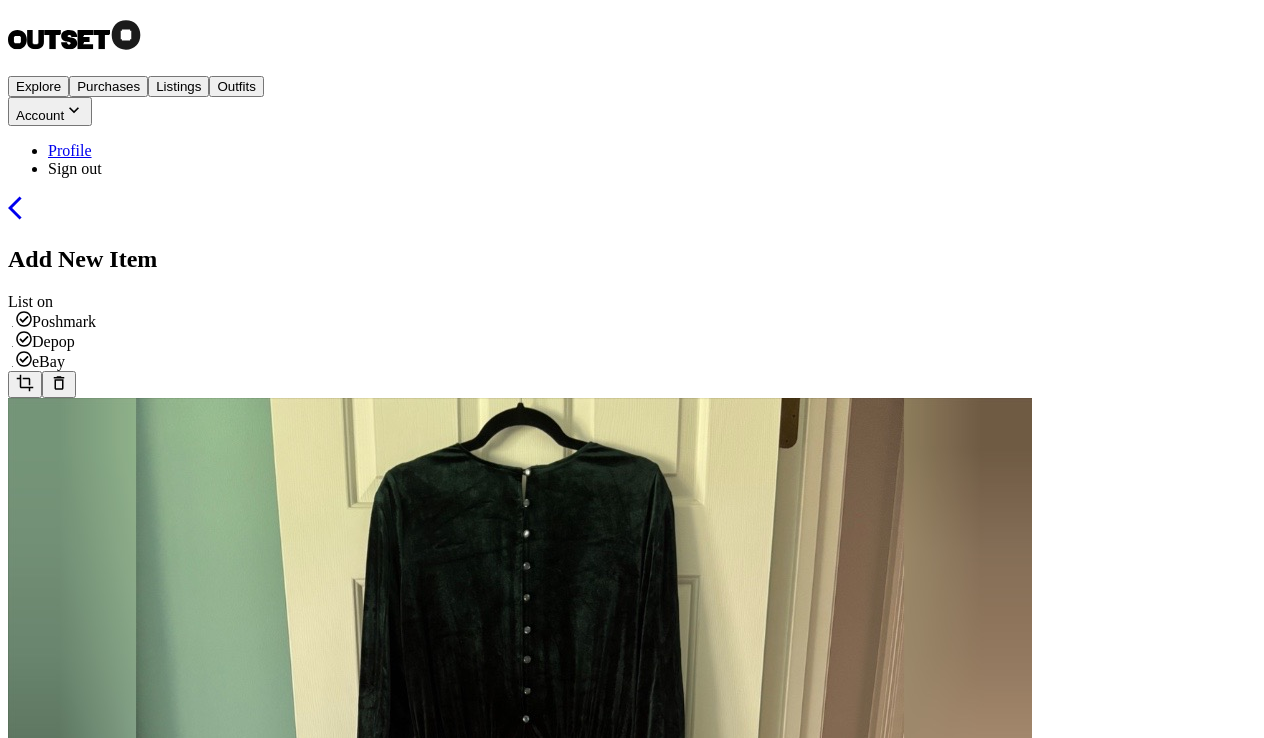 scroll, scrollTop: 0, scrollLeft: 0, axis: both 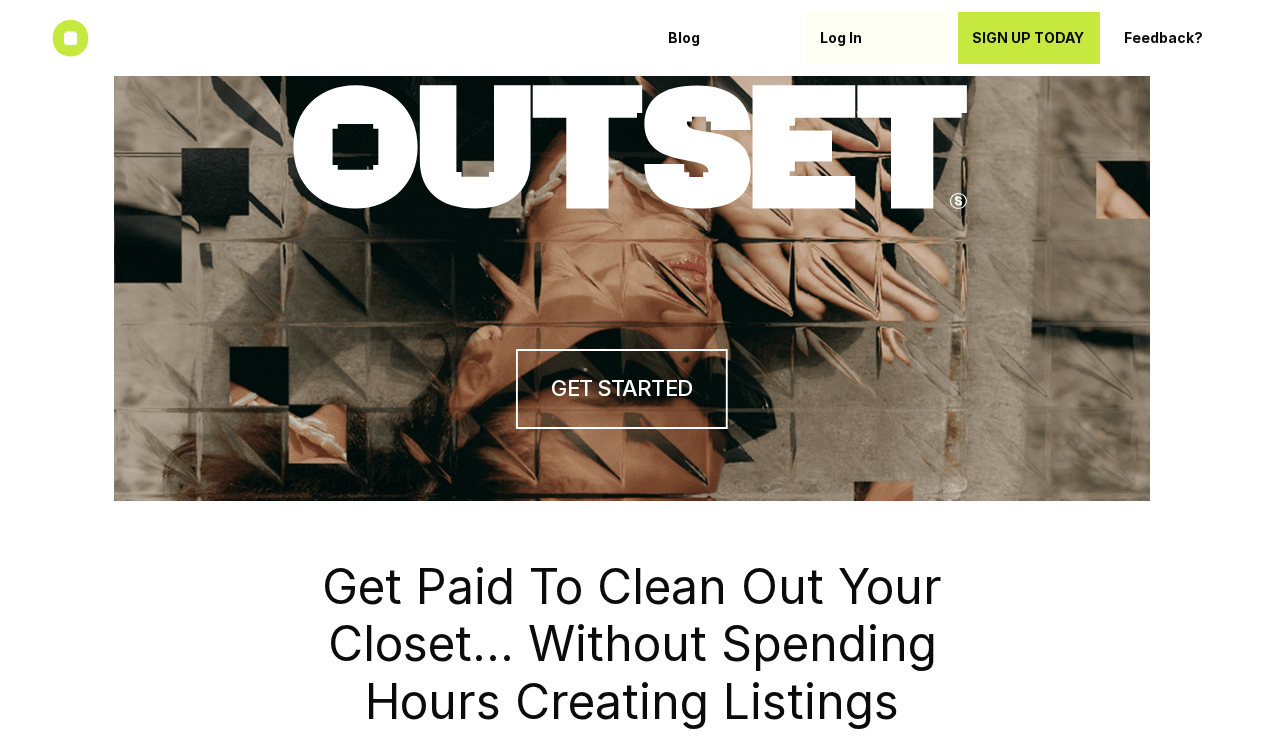 click on "Log In" at bounding box center (877, 38) 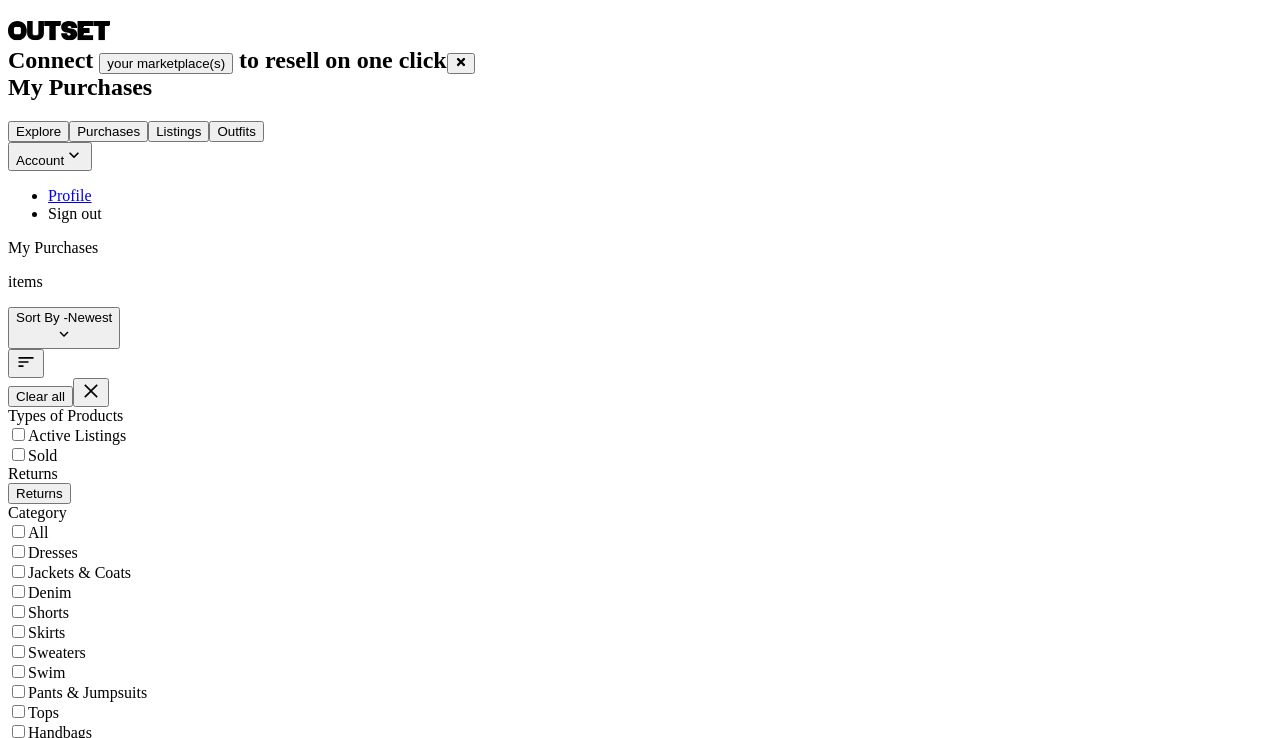 scroll, scrollTop: 0, scrollLeft: 0, axis: both 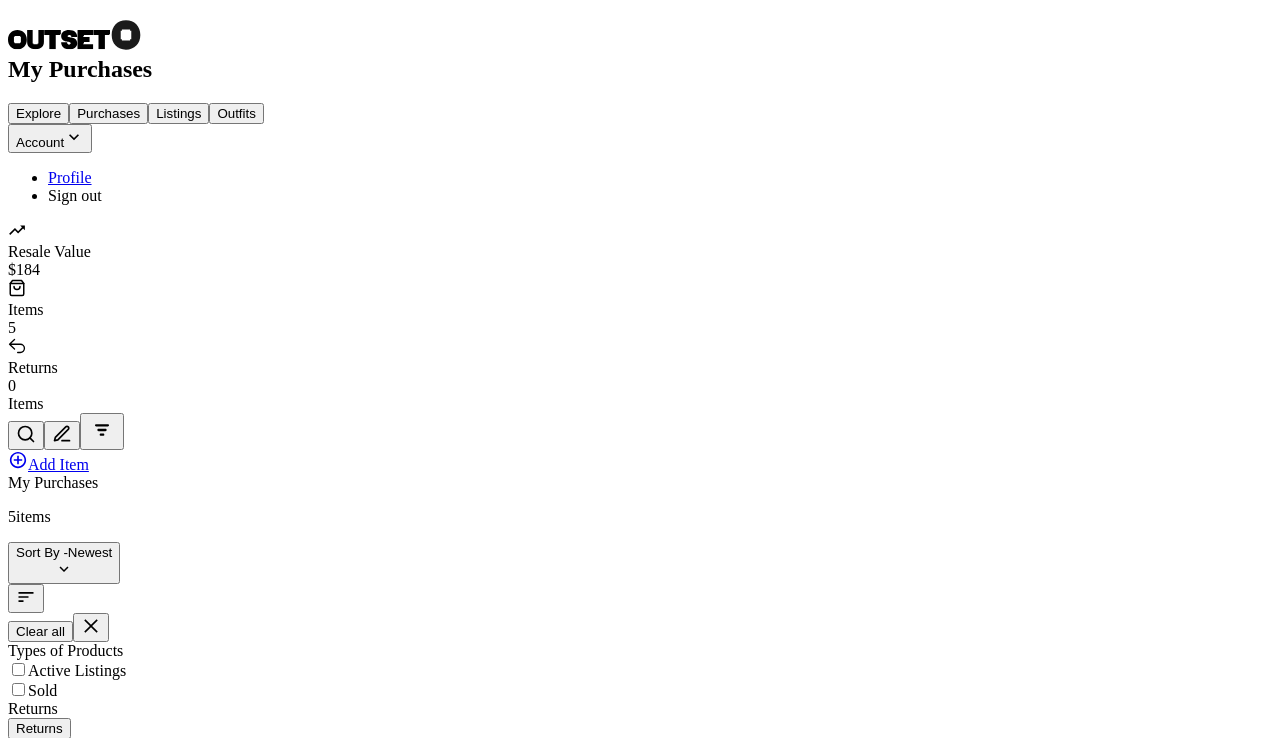 click on "Add Item" at bounding box center [125, 1273] 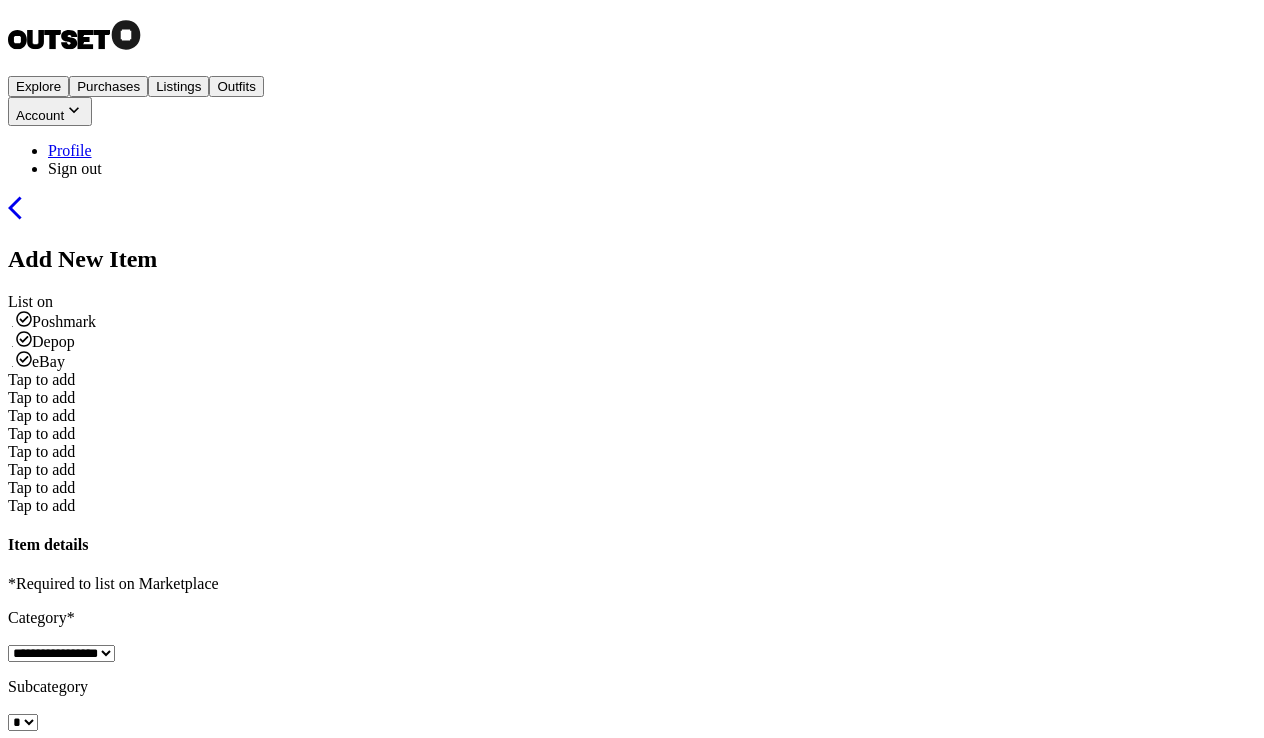 click on "Tap to add" at bounding box center (41, 379) 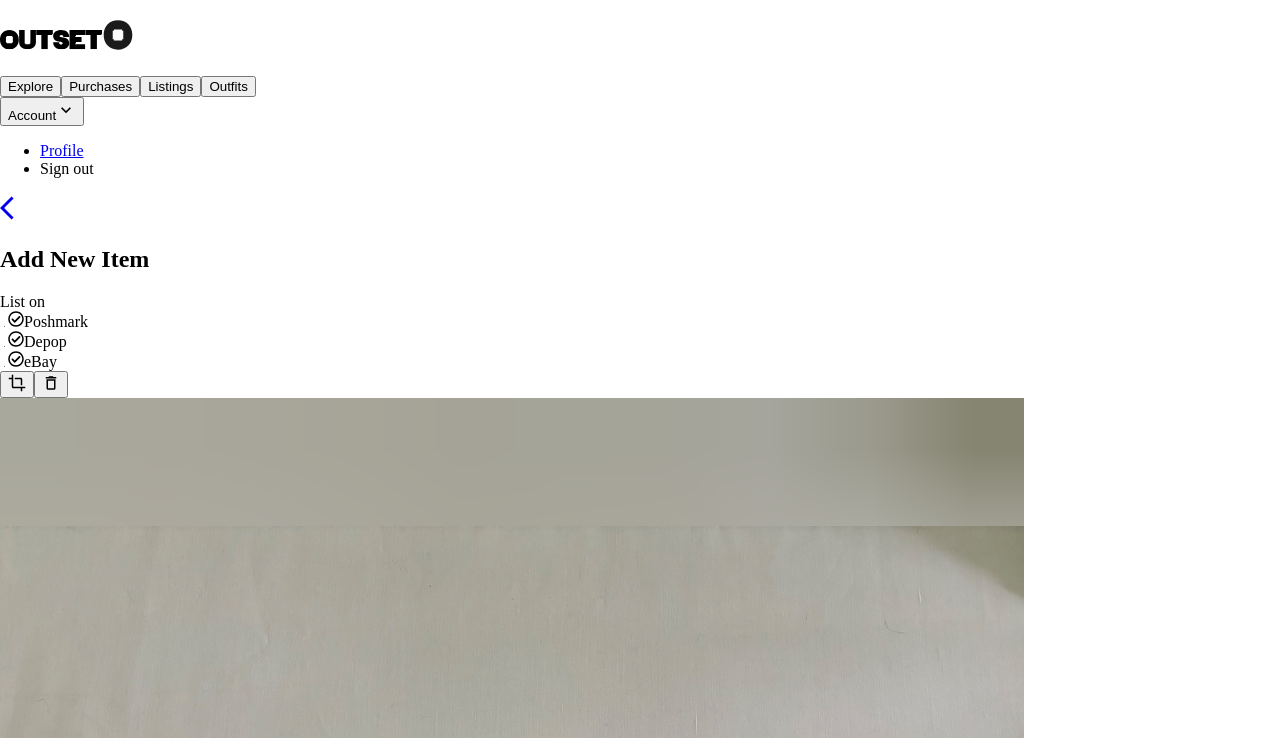 click on "CROP ALL" at bounding box center [40, 10974] 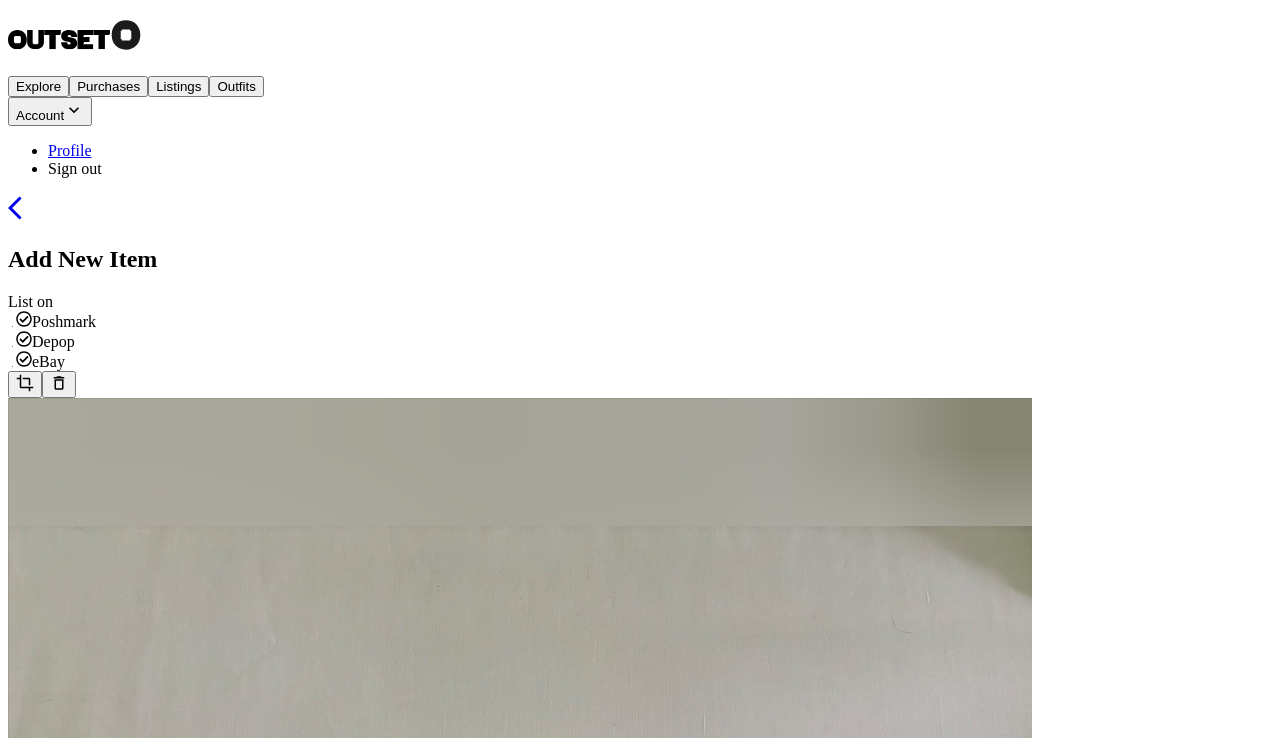 select on "**********" 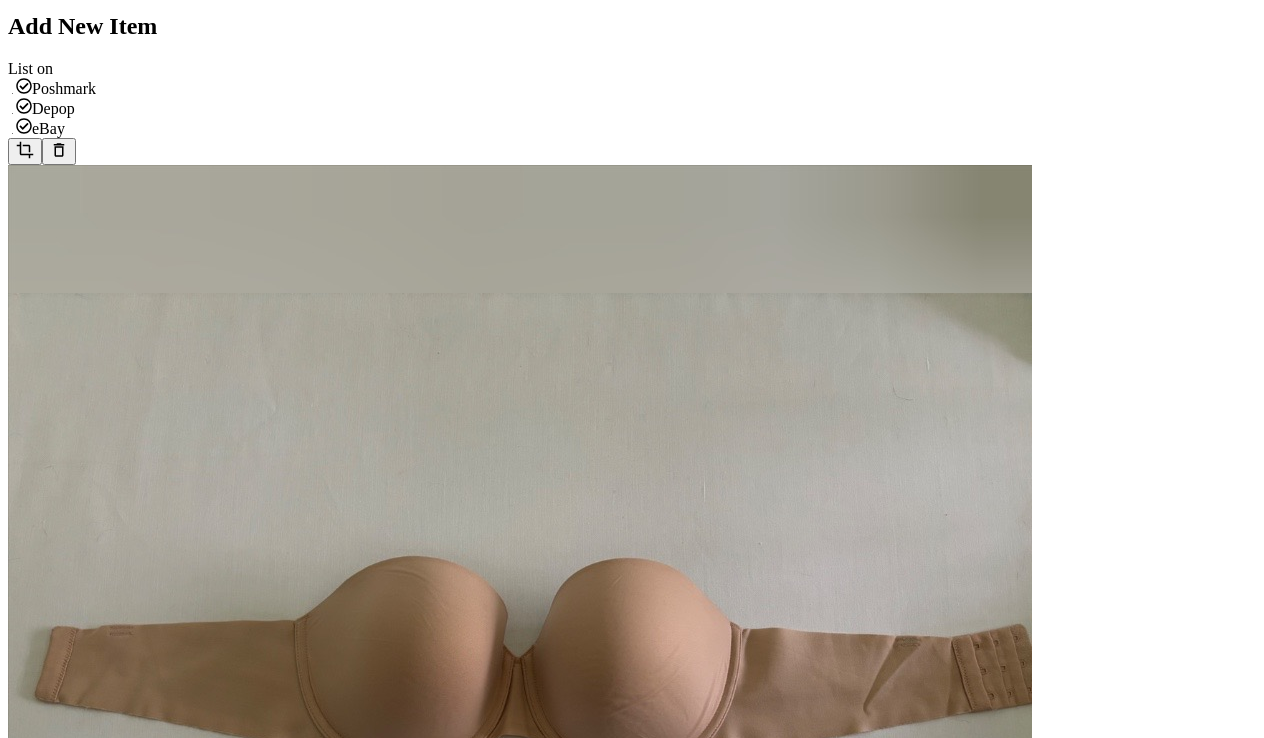 scroll, scrollTop: 248, scrollLeft: 0, axis: vertical 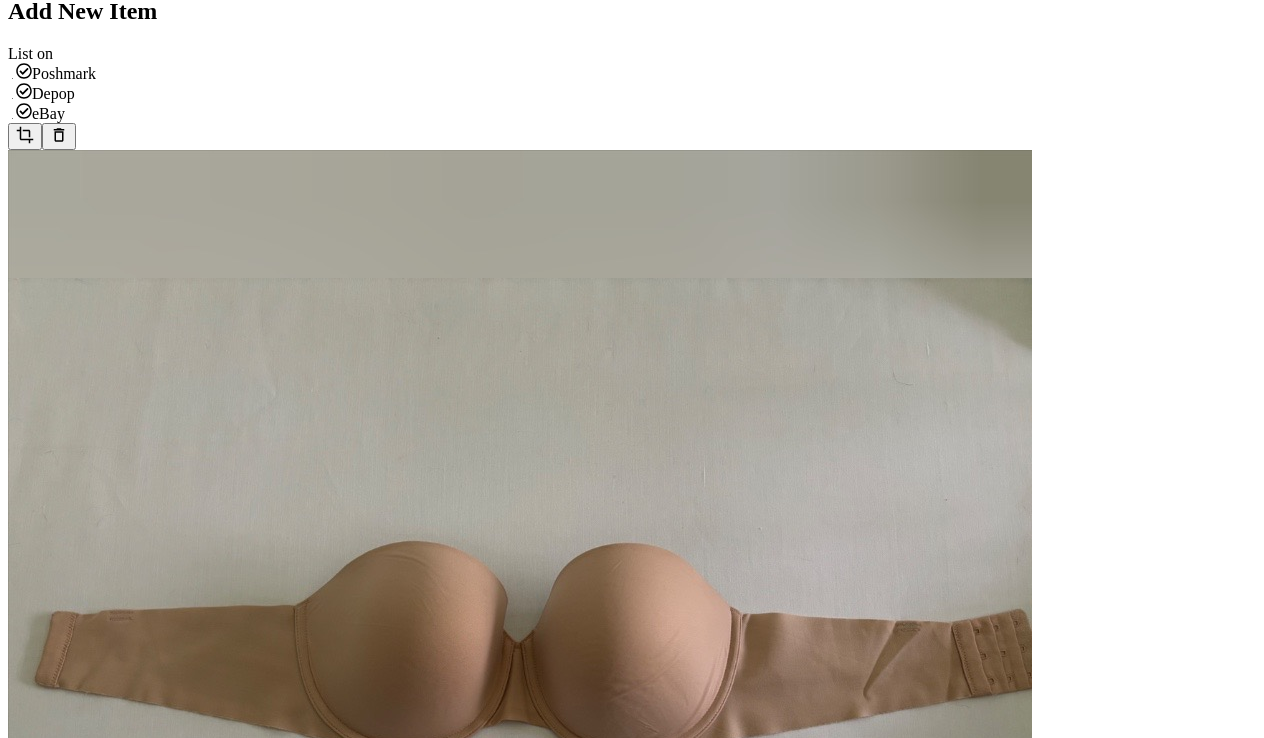 click on "**" at bounding box center [79, 4916] 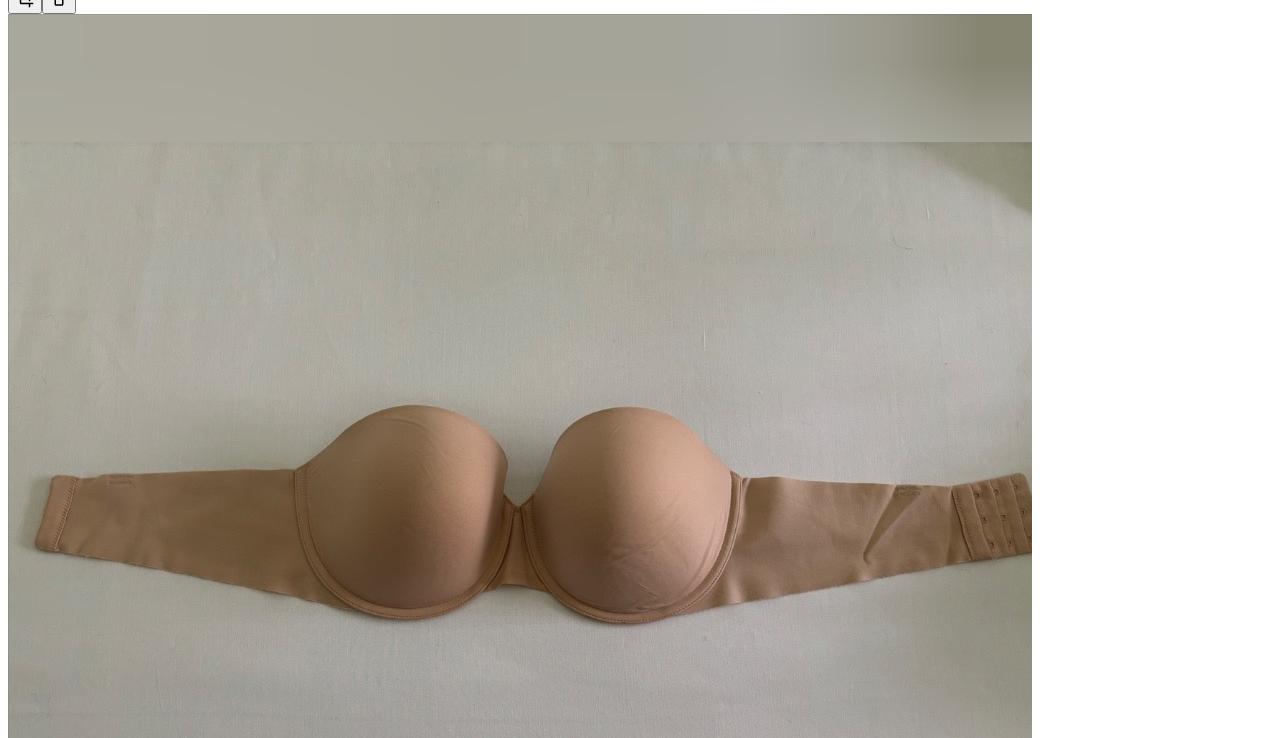 scroll, scrollTop: 382, scrollLeft: 0, axis: vertical 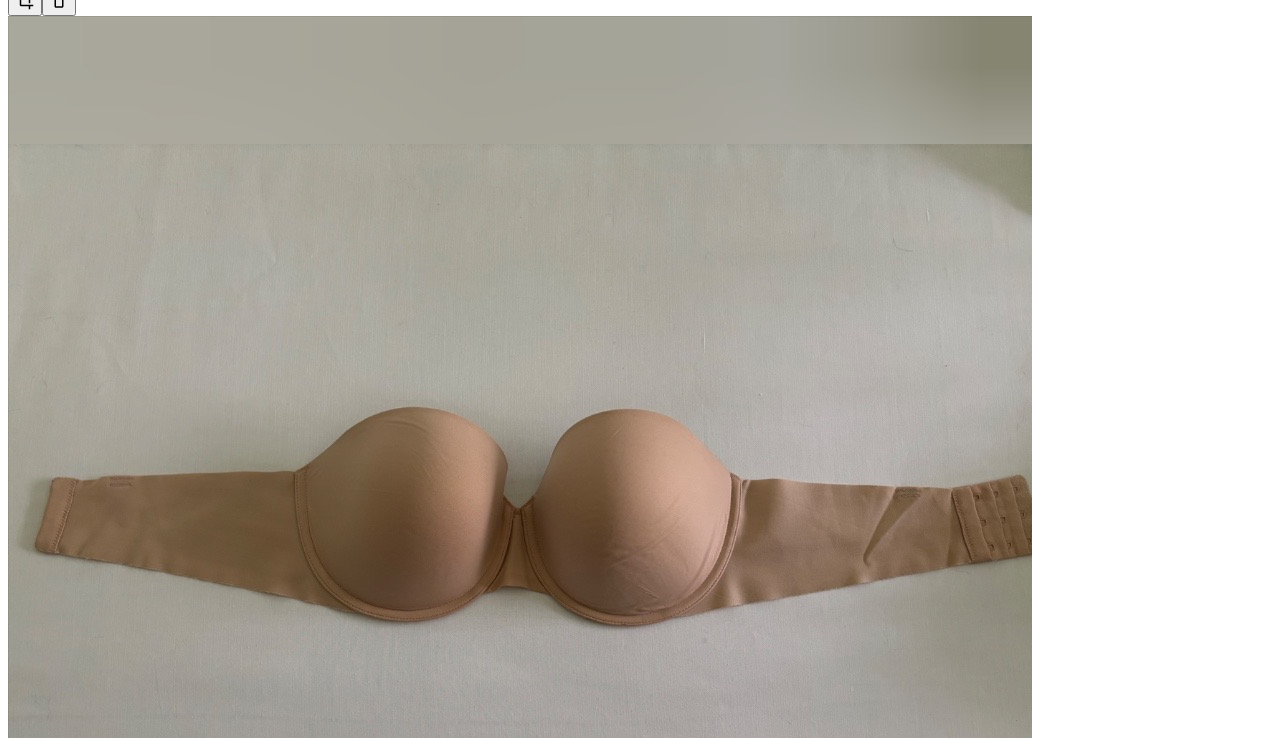 click on "**********" at bounding box center [79, 4640] 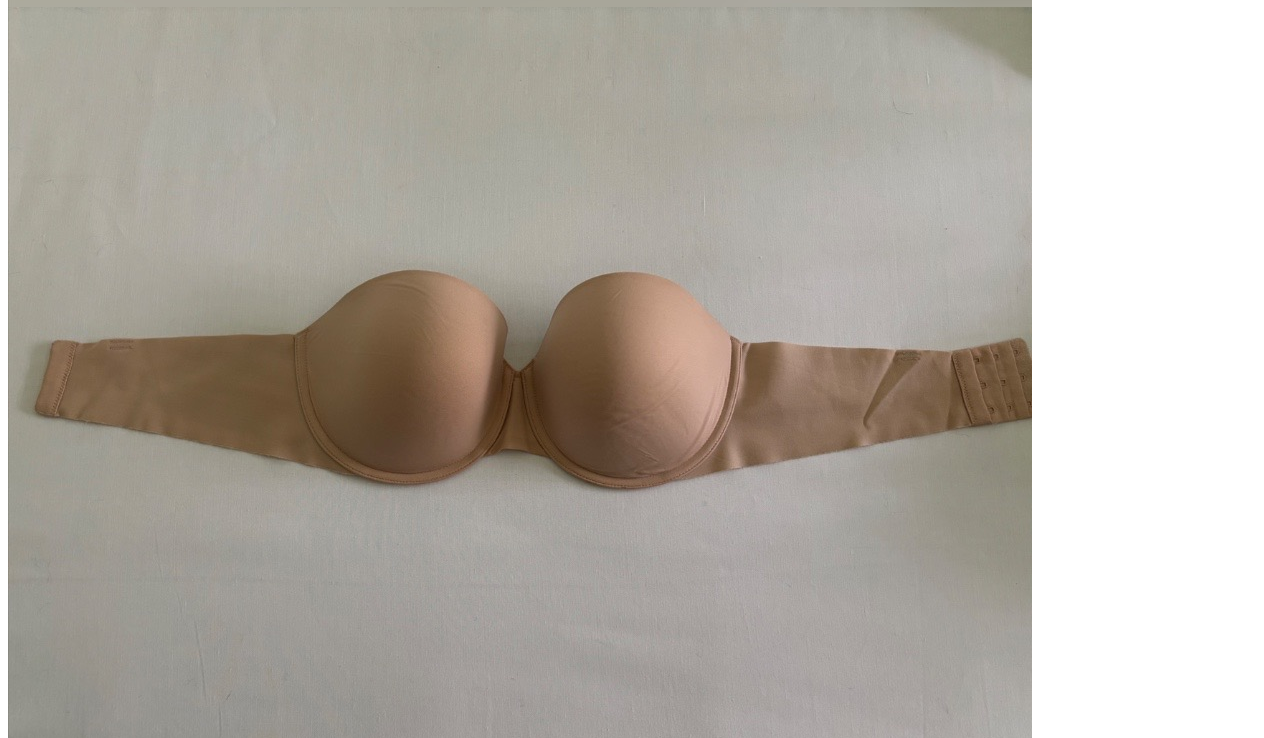 scroll, scrollTop: 544, scrollLeft: 0, axis: vertical 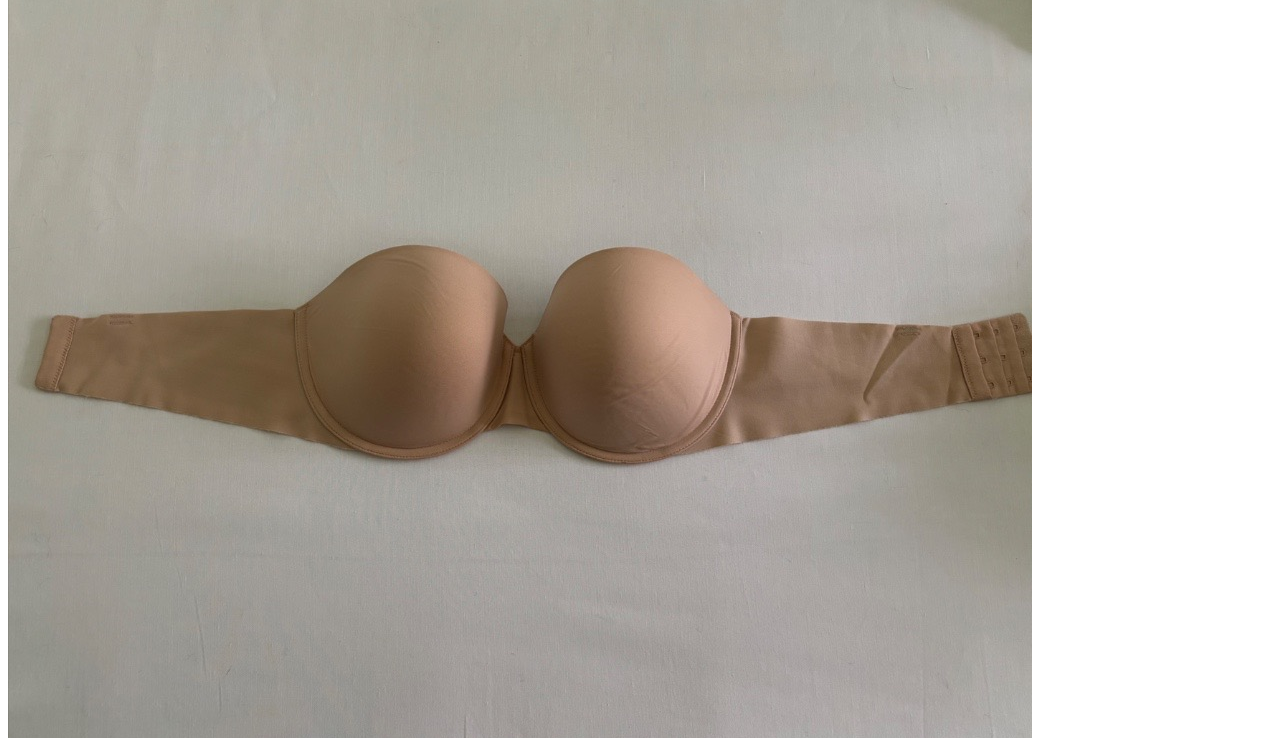 type on "**********" 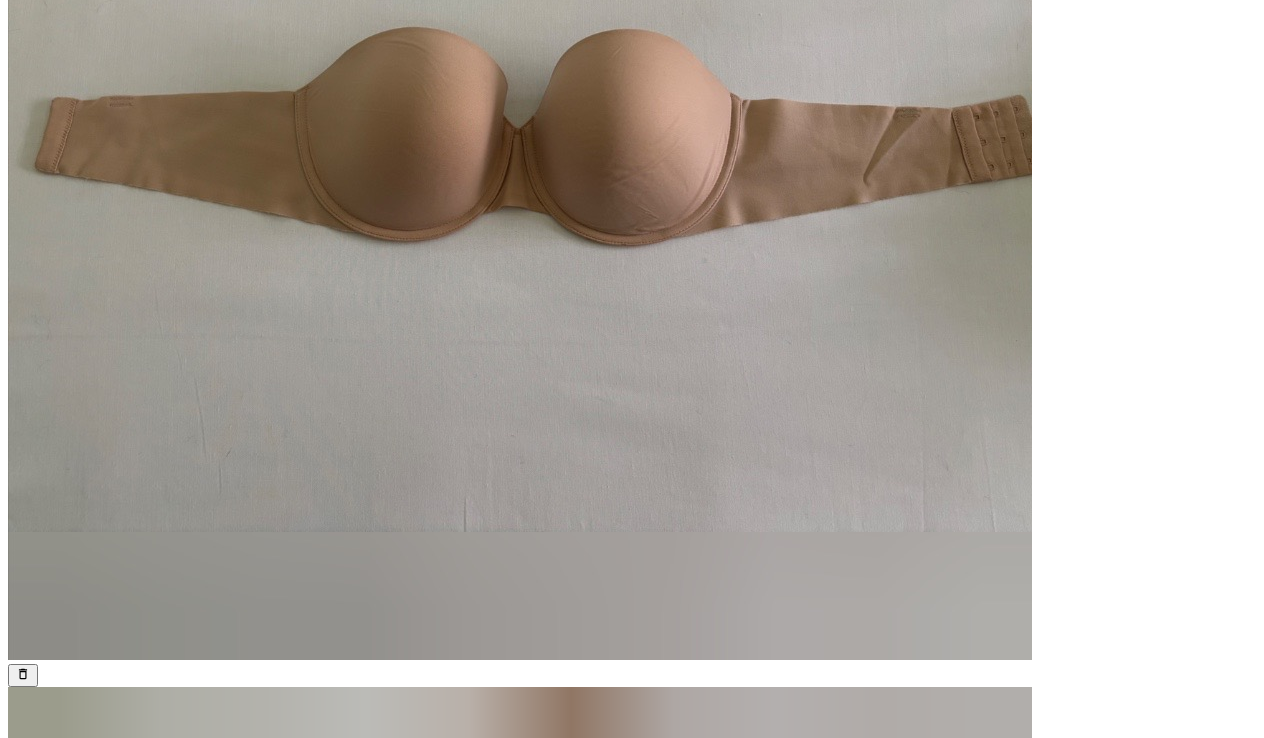 scroll, scrollTop: 783, scrollLeft: 0, axis: vertical 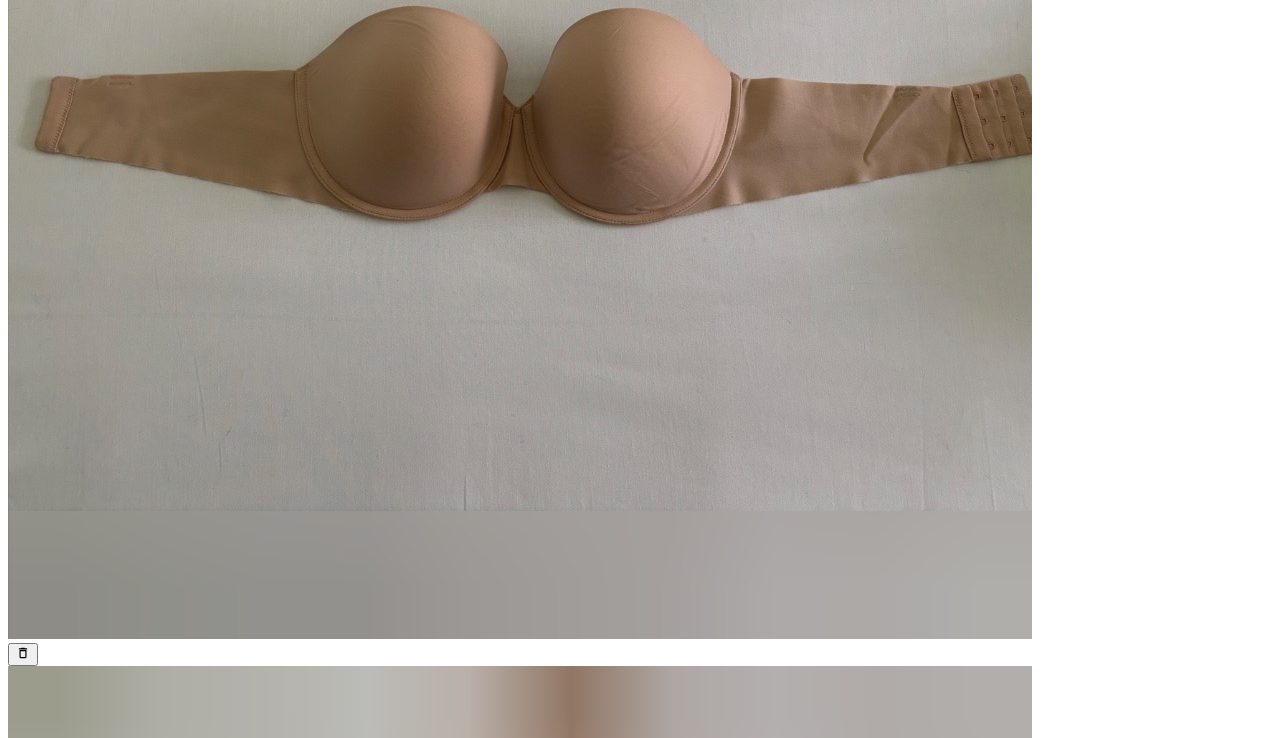 click on "**********" at bounding box center [331, 4929] 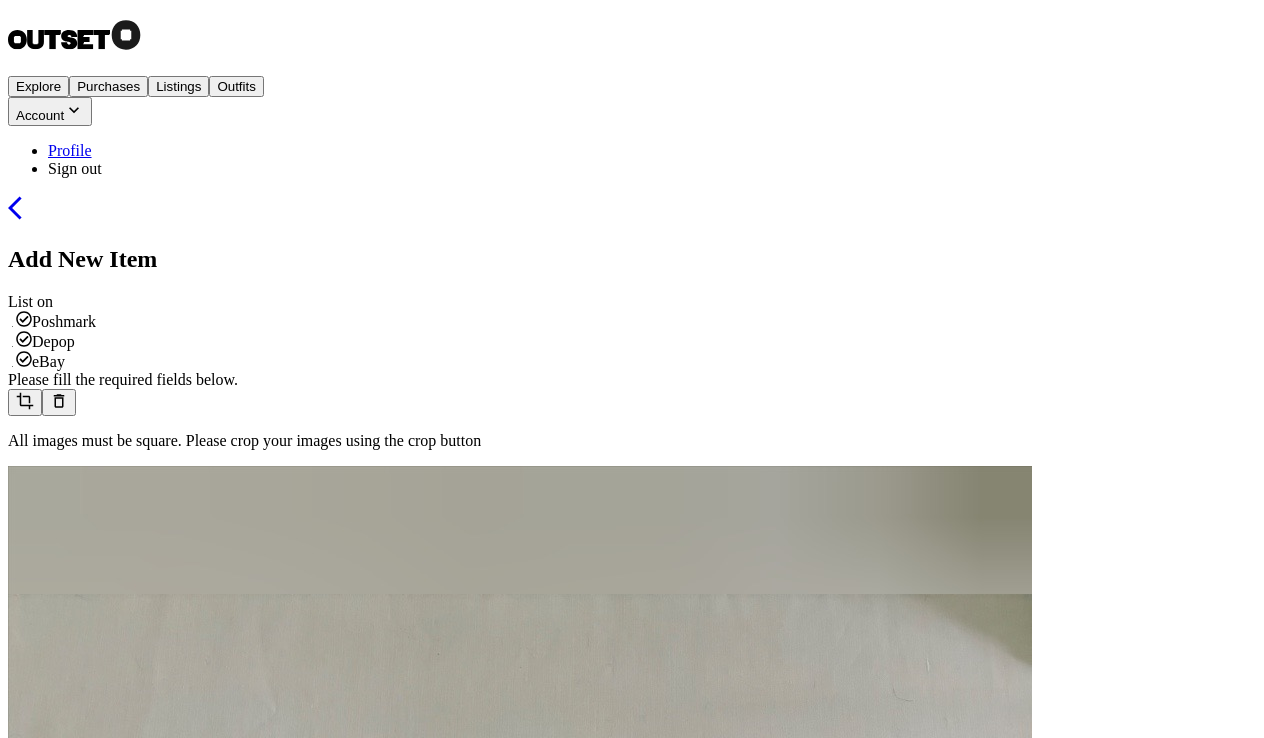 scroll, scrollTop: 0, scrollLeft: 0, axis: both 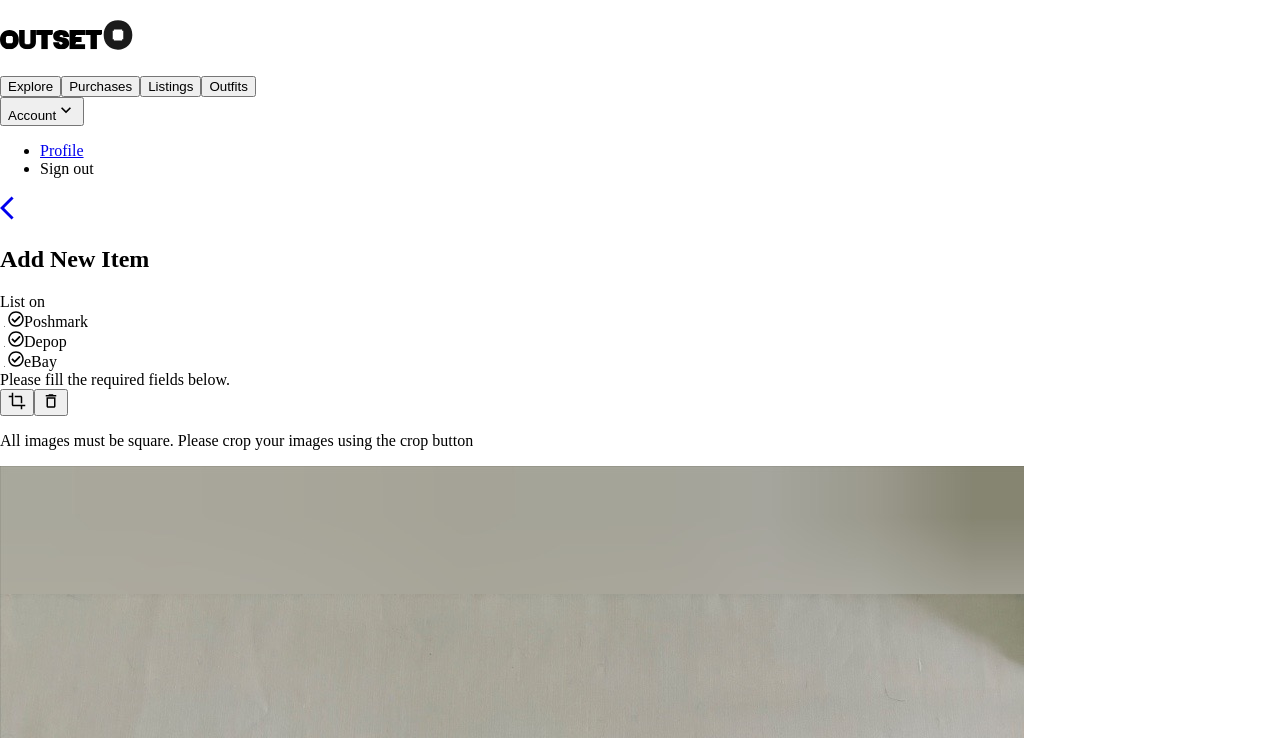 click at bounding box center (632, 6832) 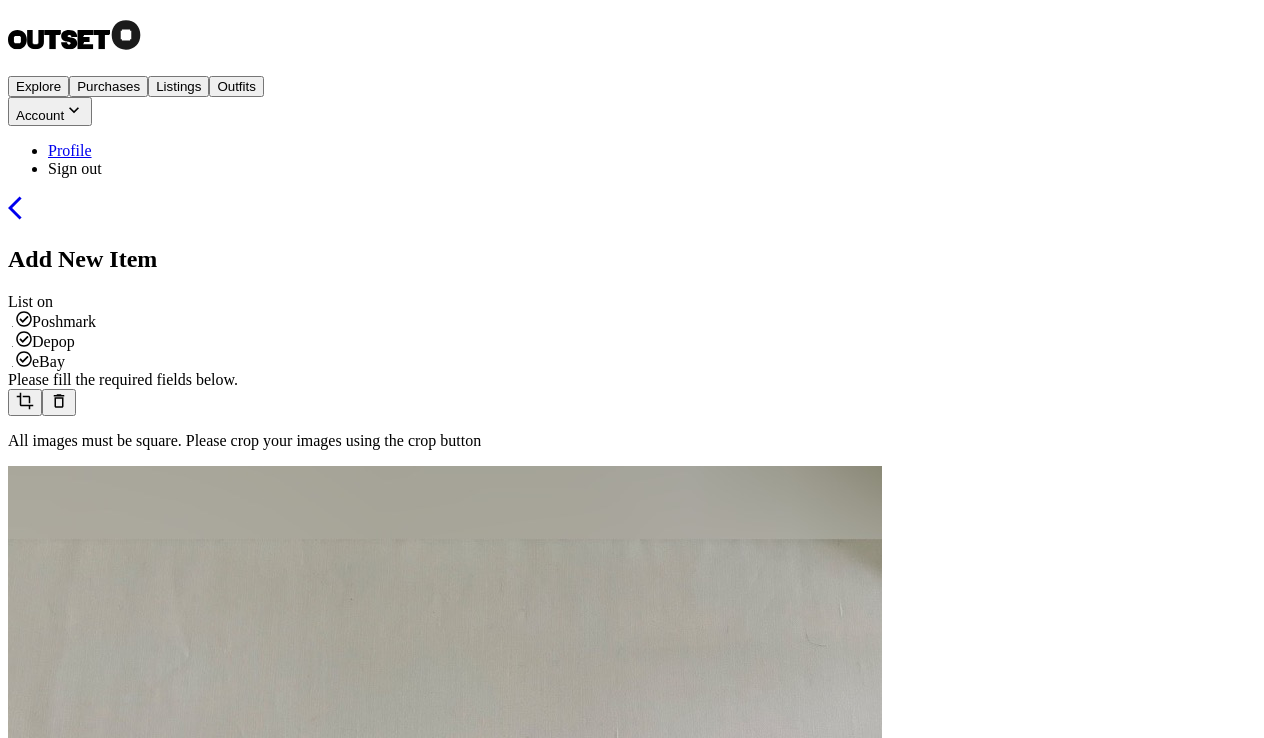 click on "**********" at bounding box center (632, 2741) 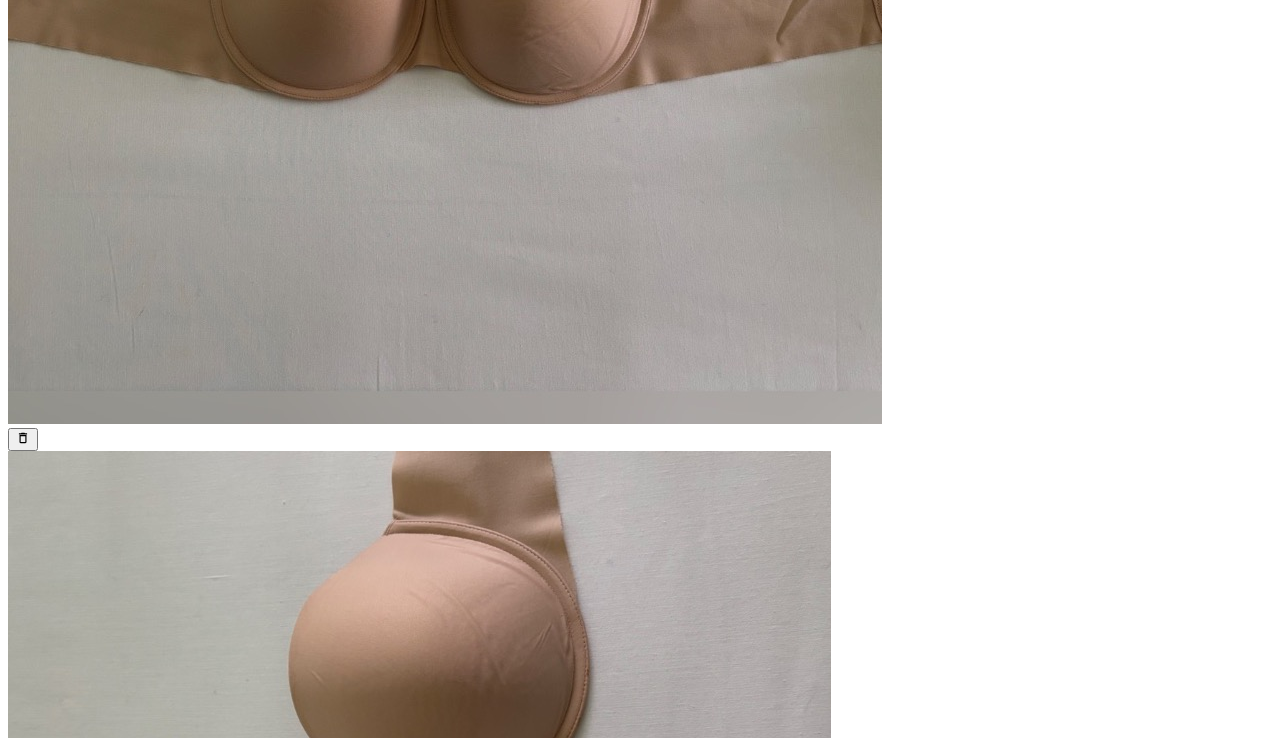 click on "List Now" at bounding box center [41, 4362] 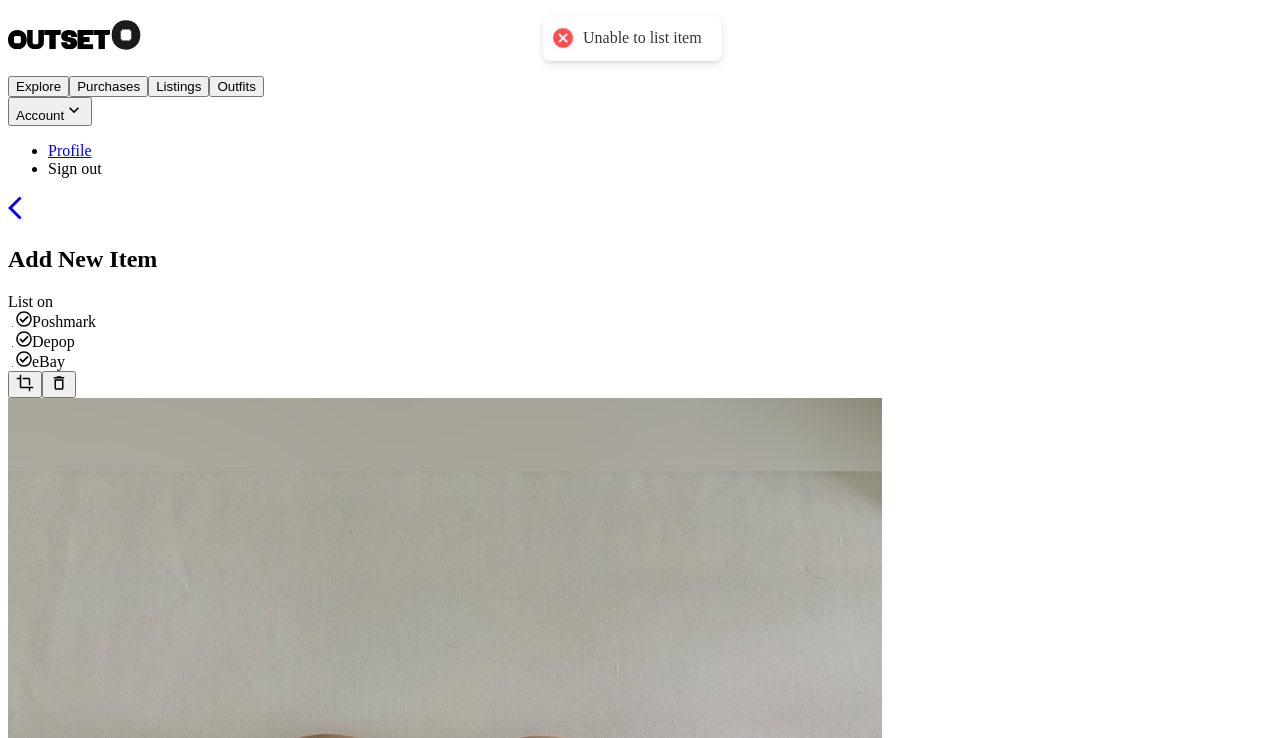 scroll, scrollTop: 0, scrollLeft: 0, axis: both 